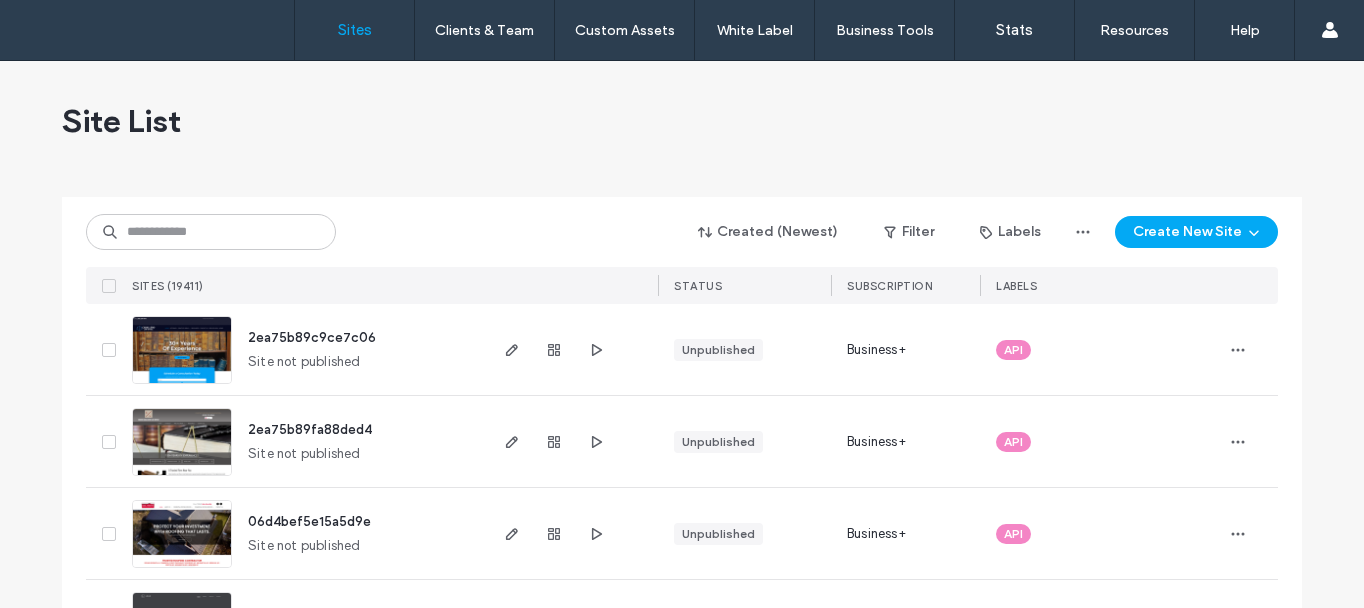 scroll, scrollTop: 0, scrollLeft: 0, axis: both 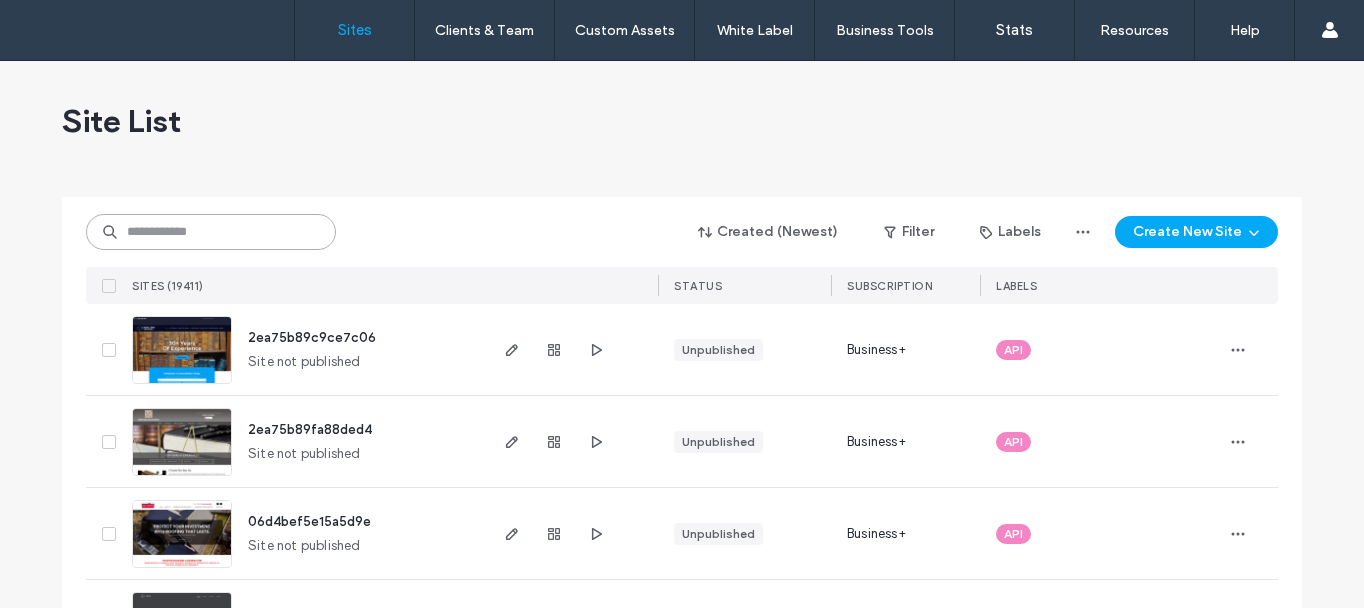 click at bounding box center [211, 232] 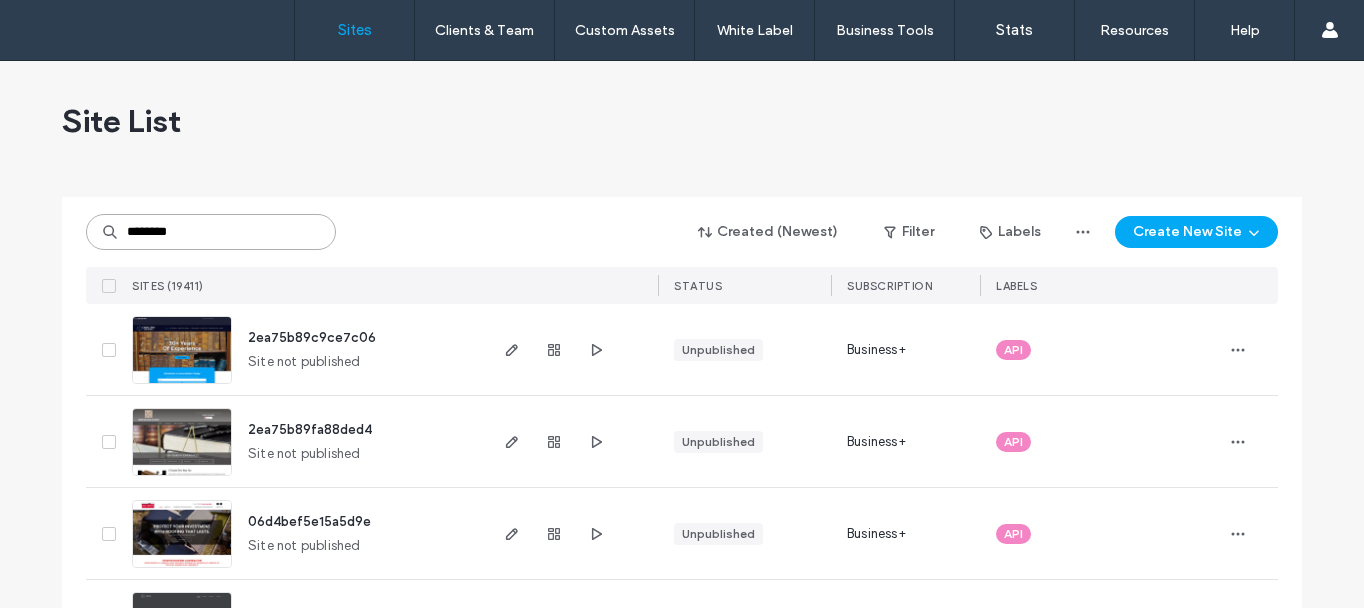 type on "********" 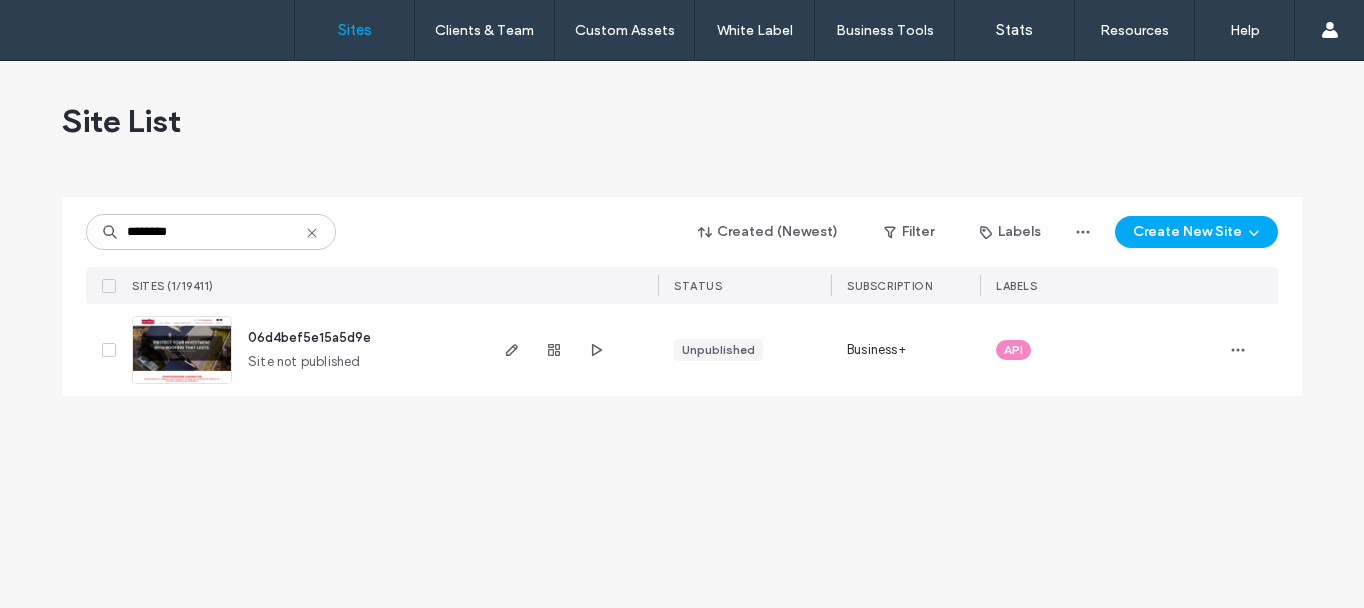 click at bounding box center [182, 385] 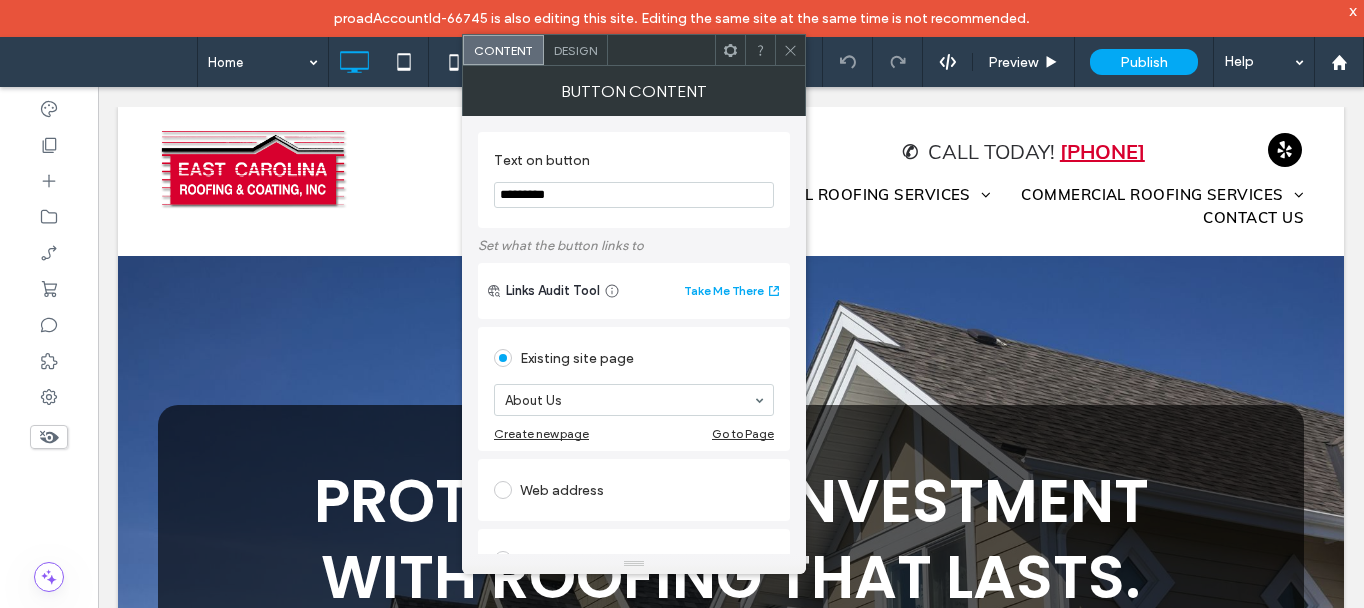 scroll, scrollTop: 1900, scrollLeft: 0, axis: vertical 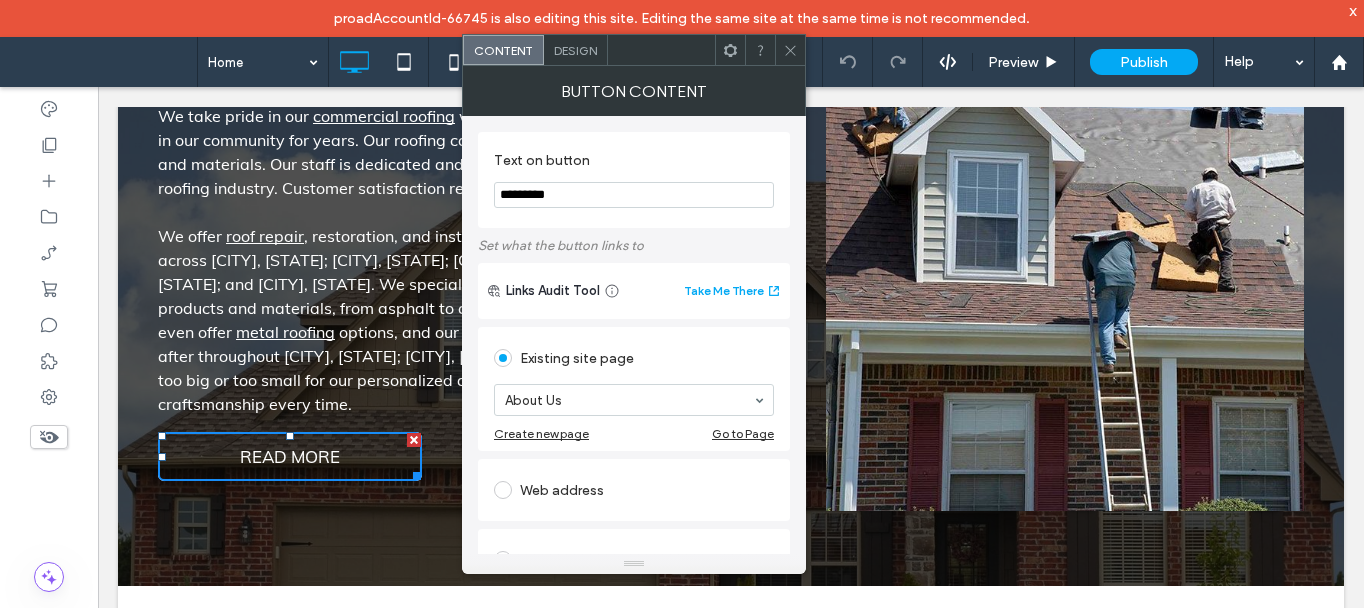 click 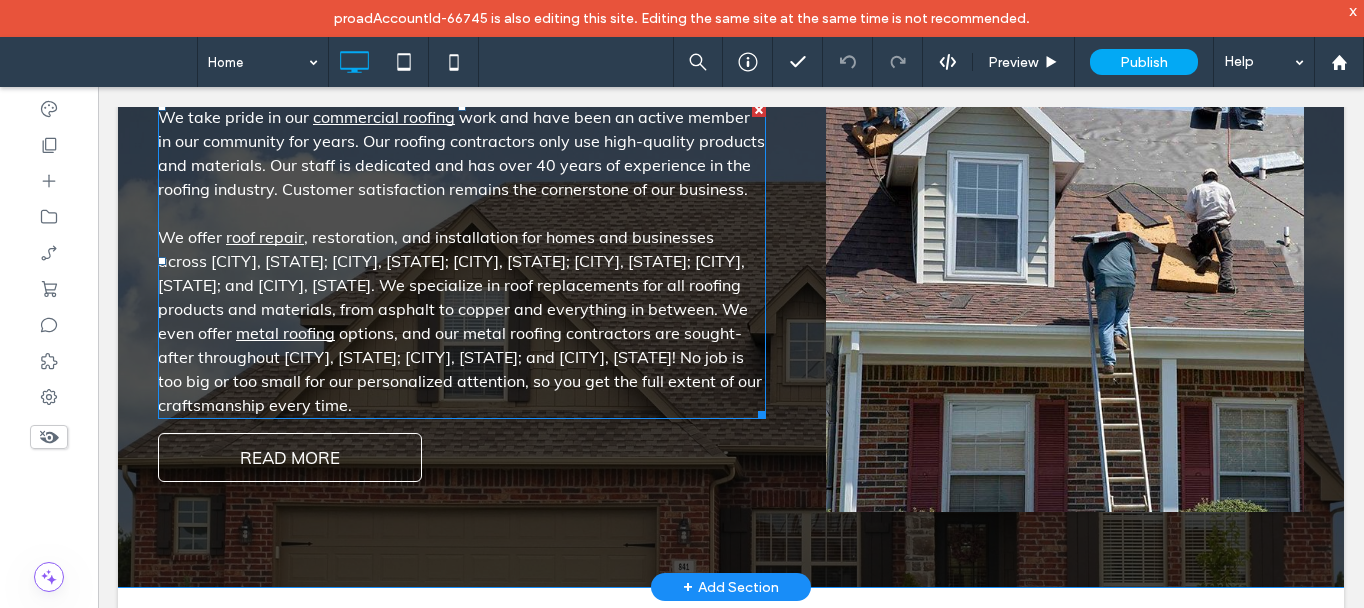 scroll, scrollTop: 1900, scrollLeft: 0, axis: vertical 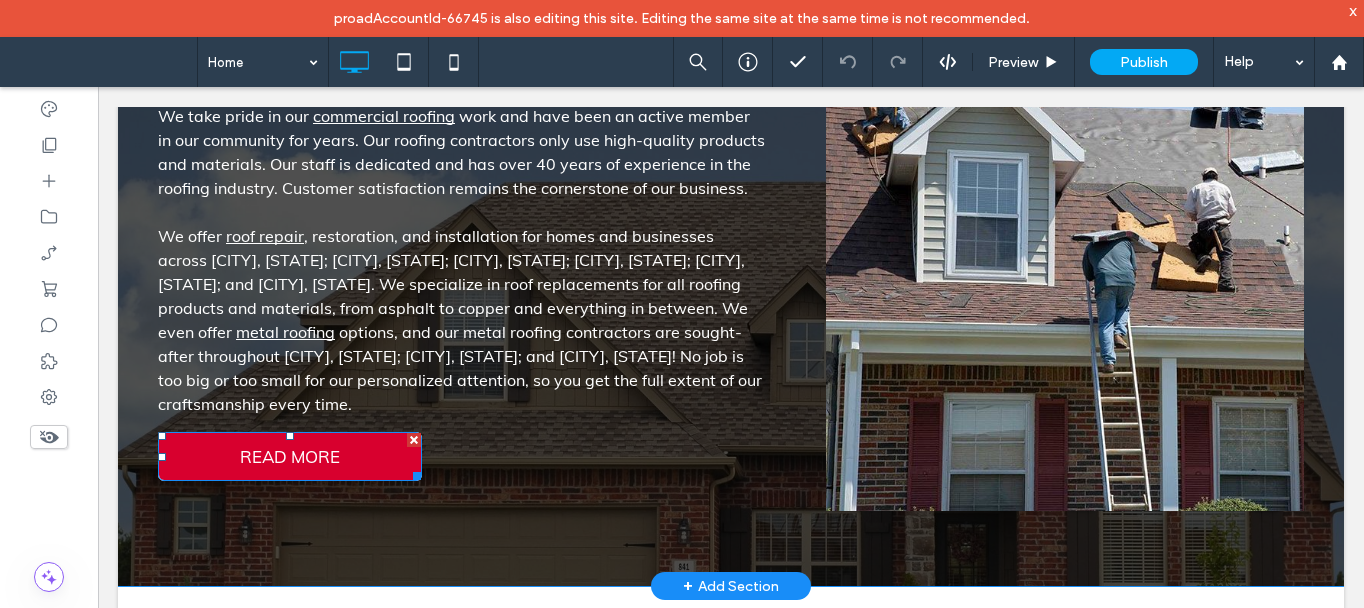 click on "READ MORE" at bounding box center (290, 456) 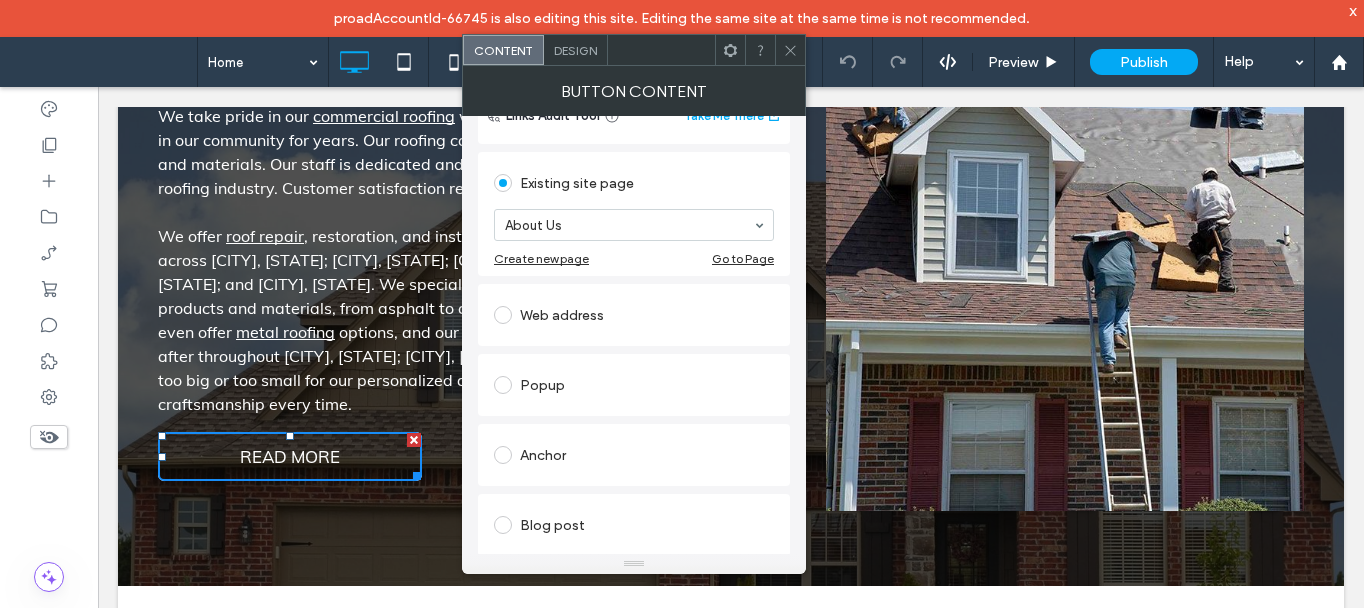 scroll, scrollTop: 200, scrollLeft: 0, axis: vertical 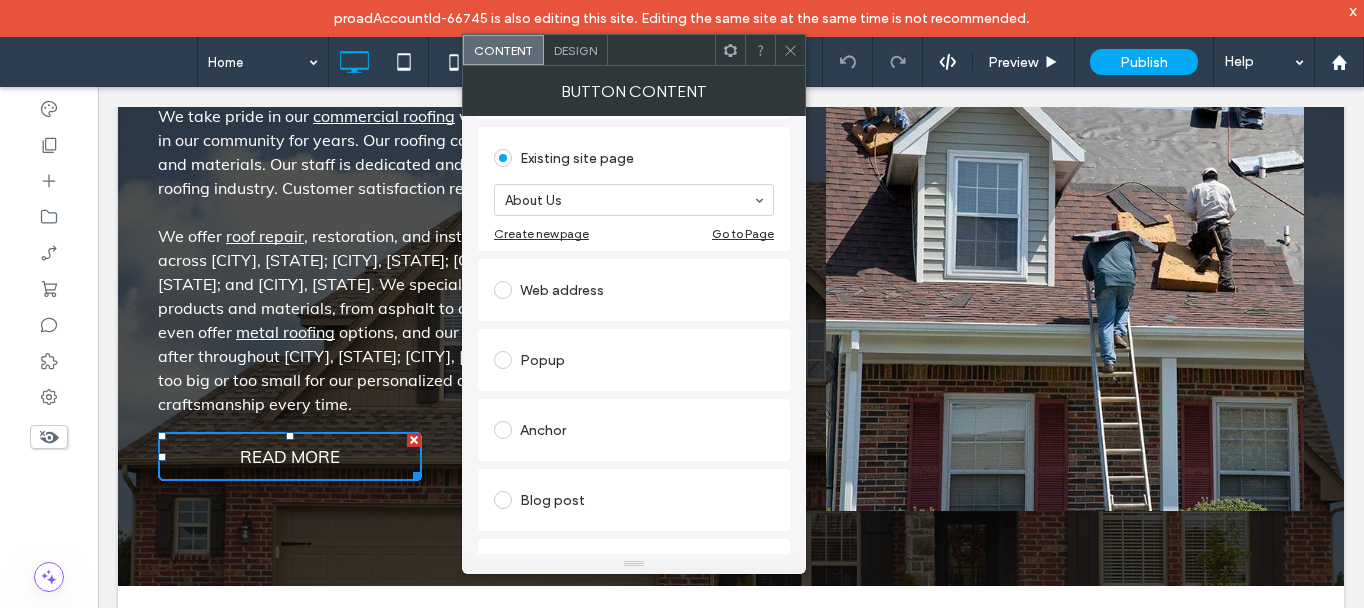 click 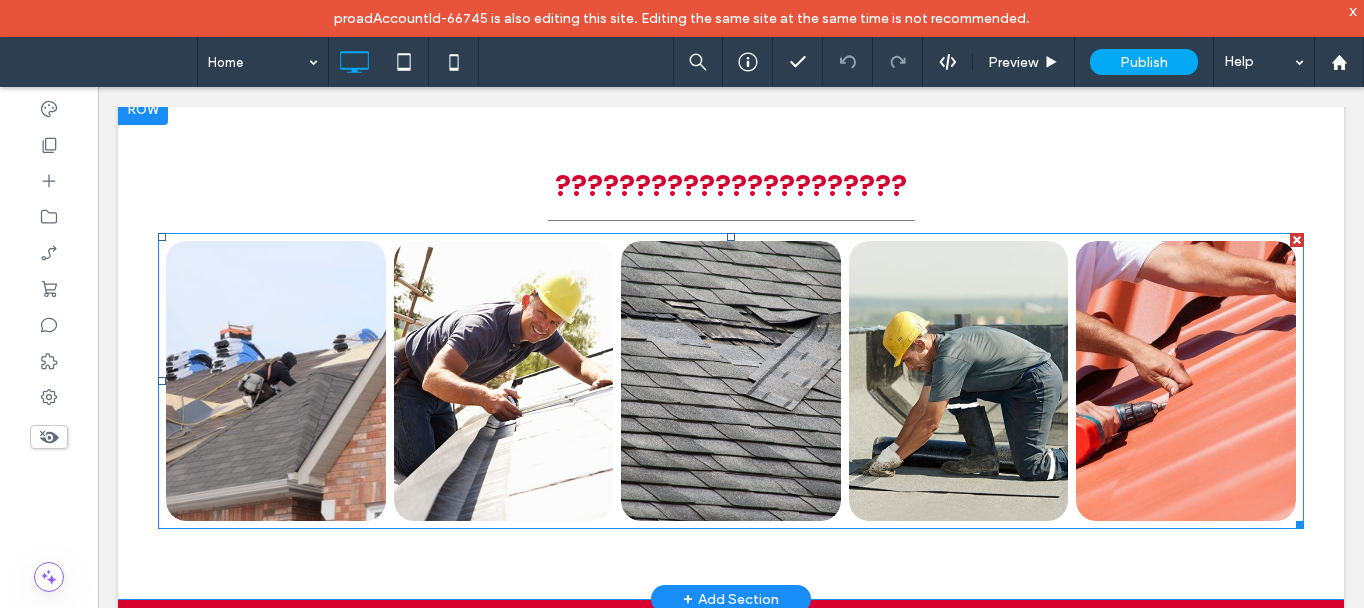 scroll, scrollTop: 2400, scrollLeft: 0, axis: vertical 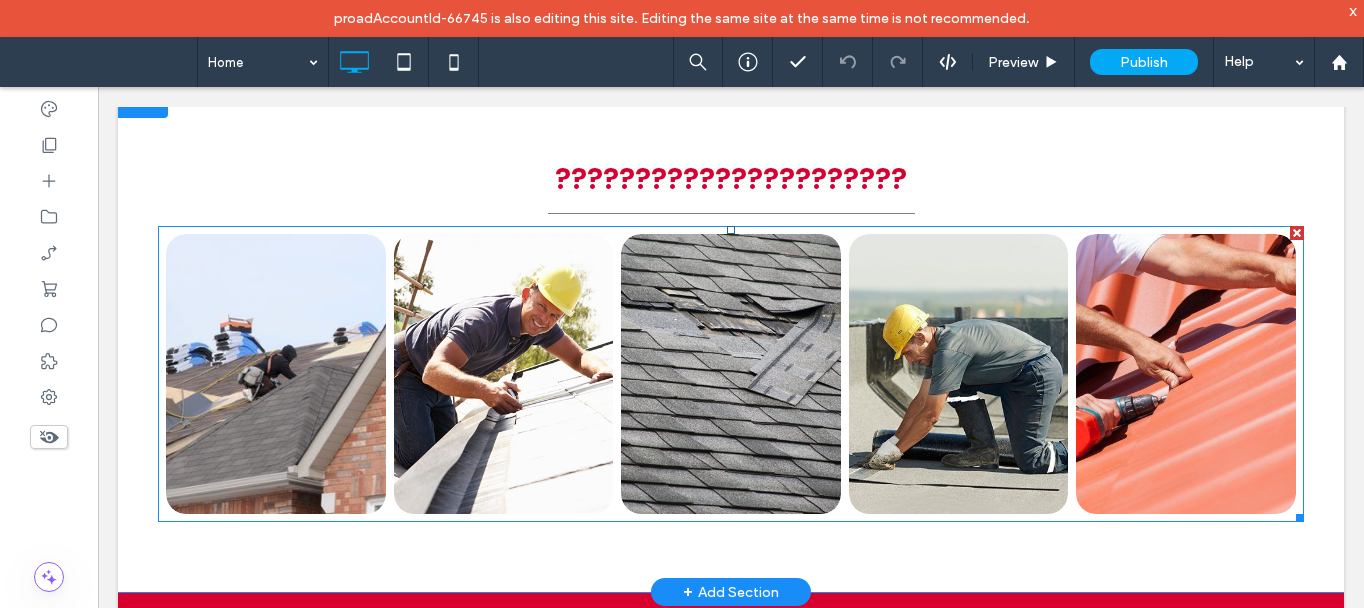 click at bounding box center (731, 374) 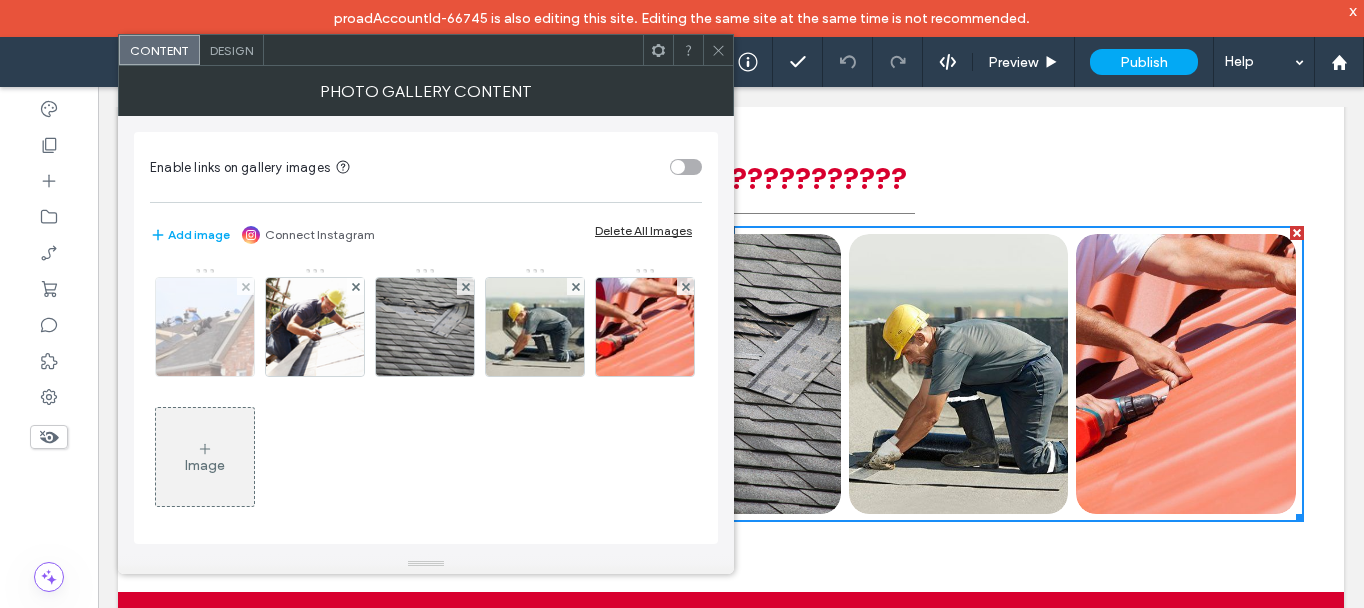 click at bounding box center (205, 327) 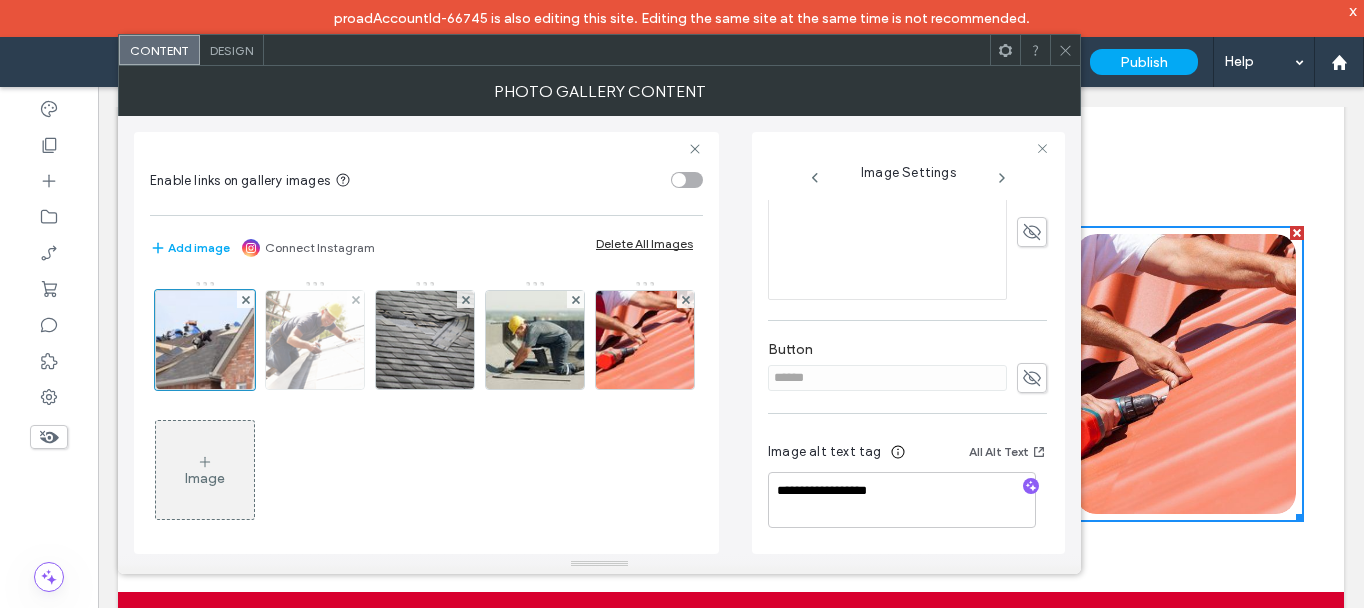 click at bounding box center (315, 340) 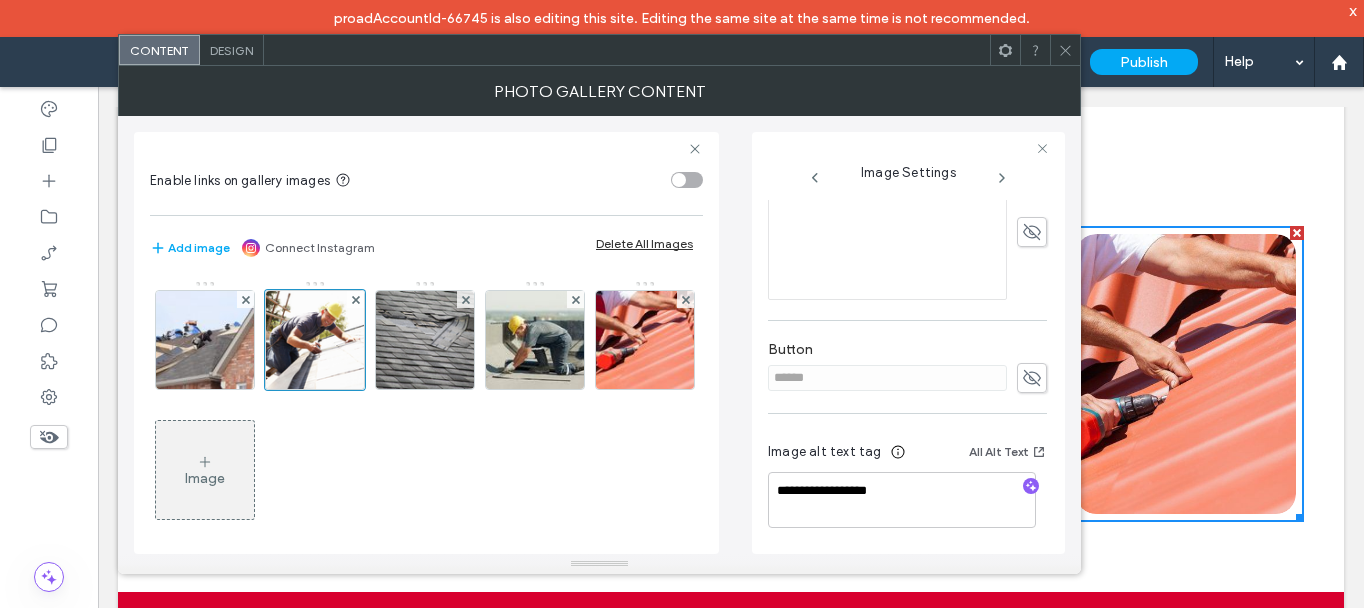 scroll, scrollTop: 503, scrollLeft: 0, axis: vertical 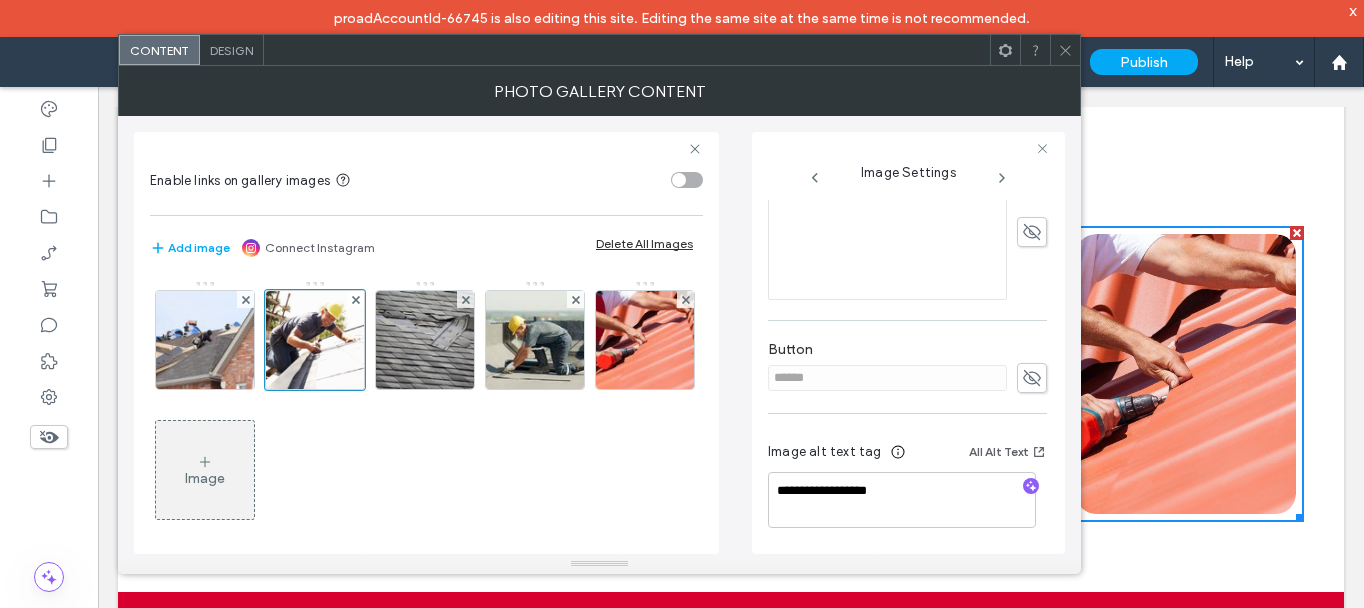 click at bounding box center [1065, 50] 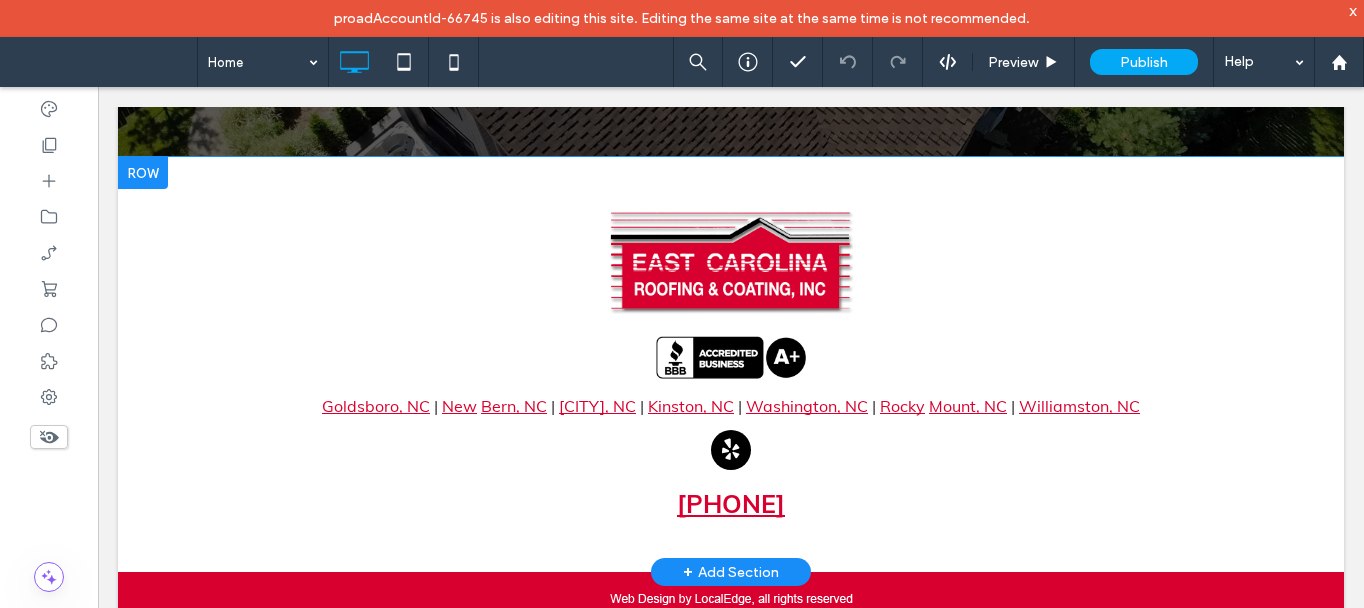 scroll, scrollTop: 3770, scrollLeft: 0, axis: vertical 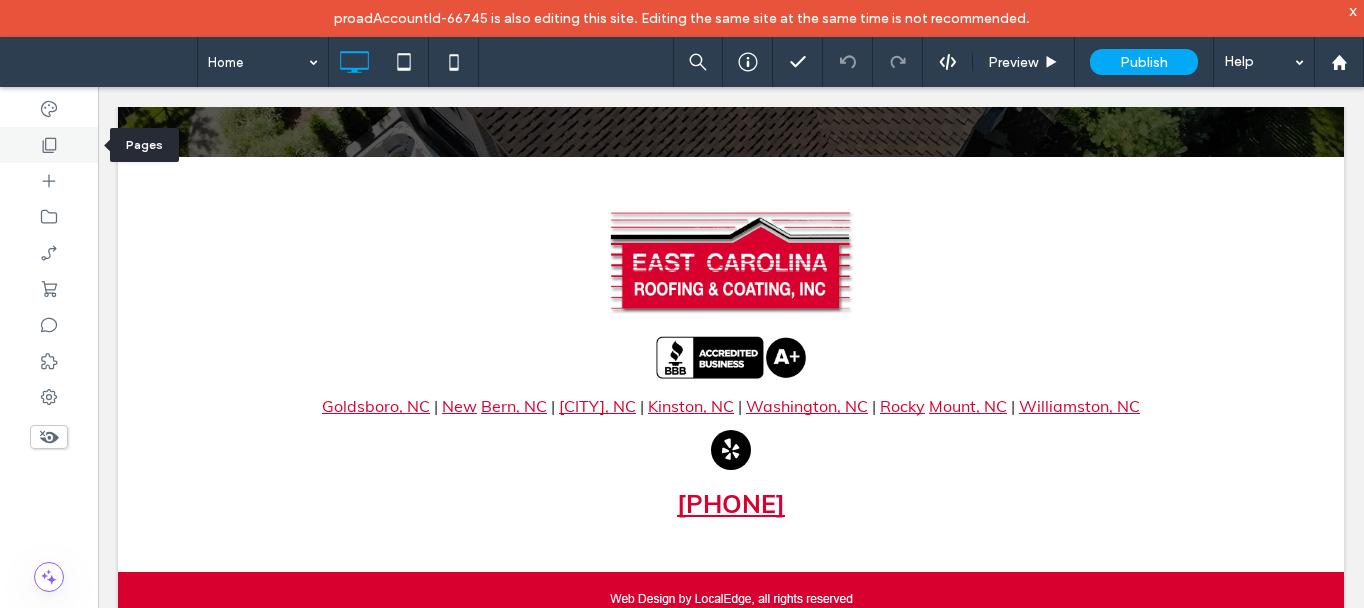 click at bounding box center (49, 145) 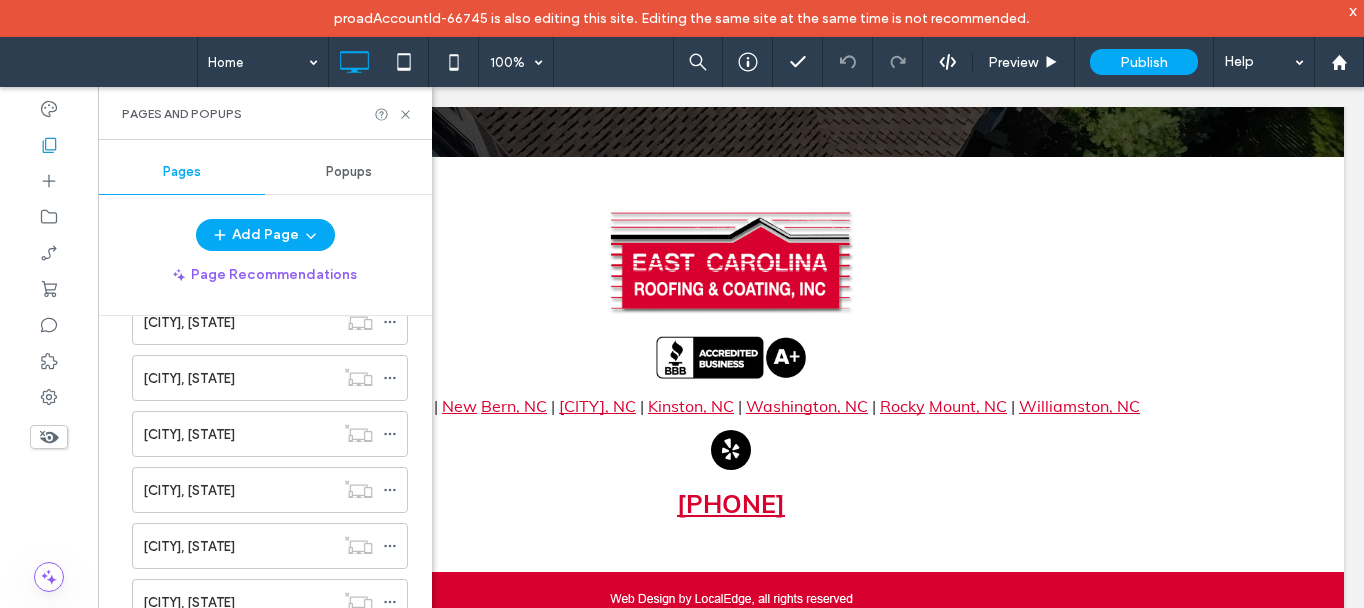 scroll, scrollTop: 400, scrollLeft: 0, axis: vertical 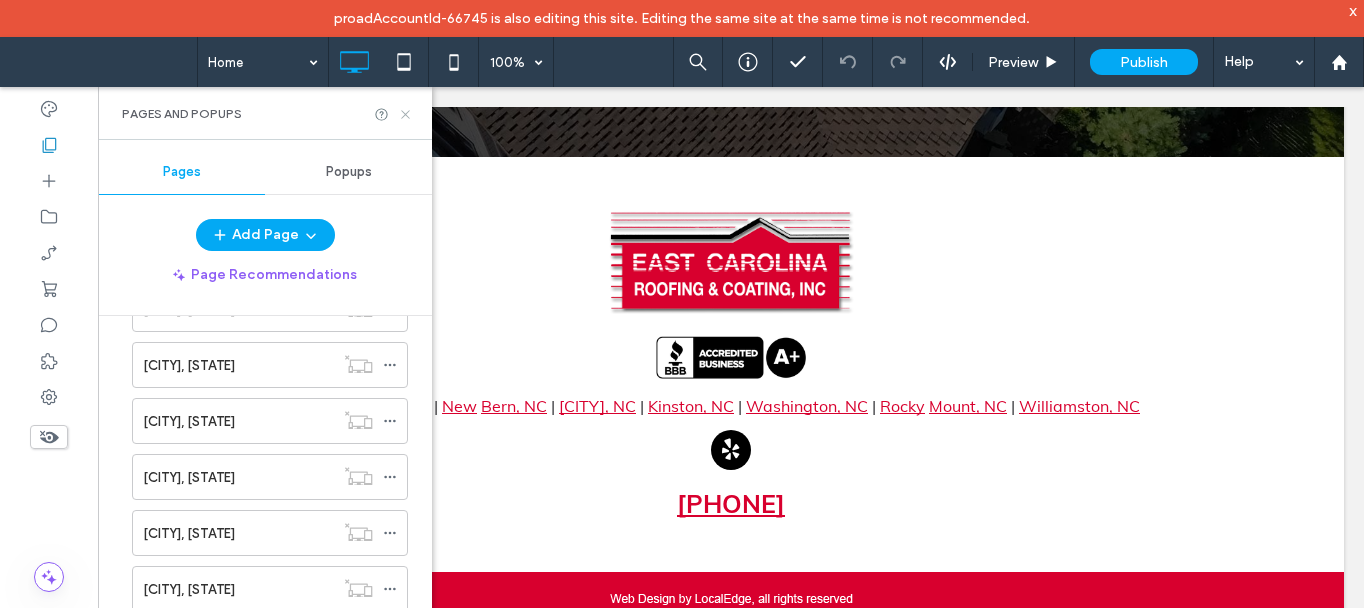 click 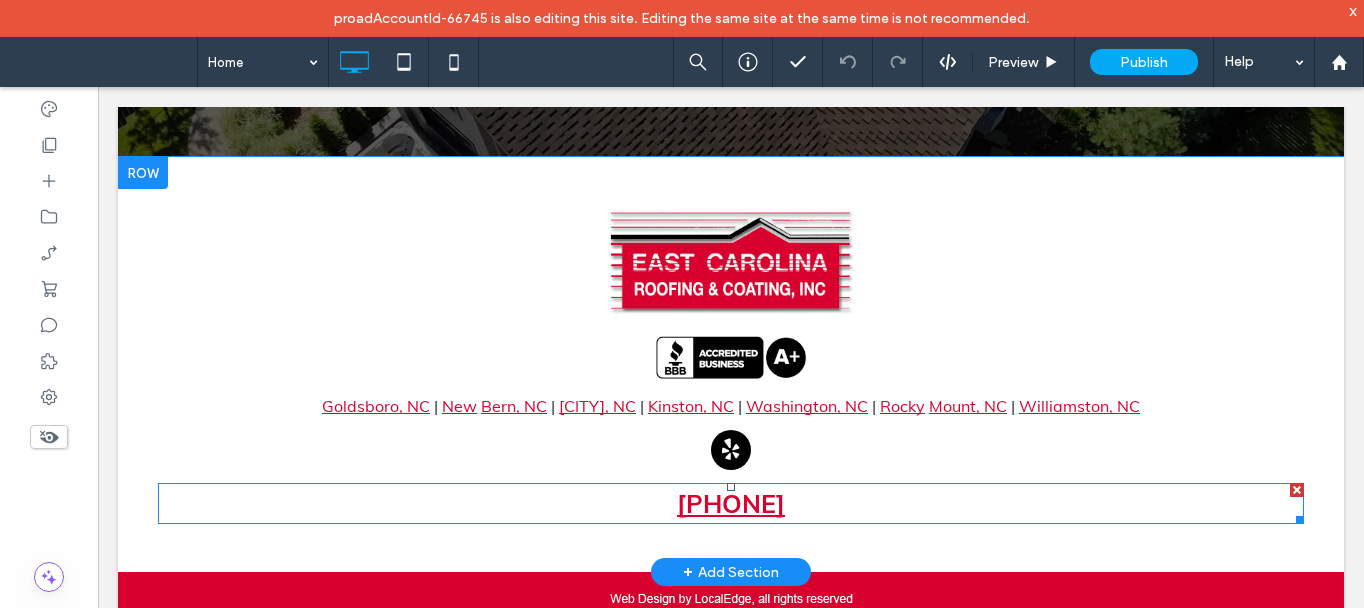 click on "252-733-0706" at bounding box center (731, 503) 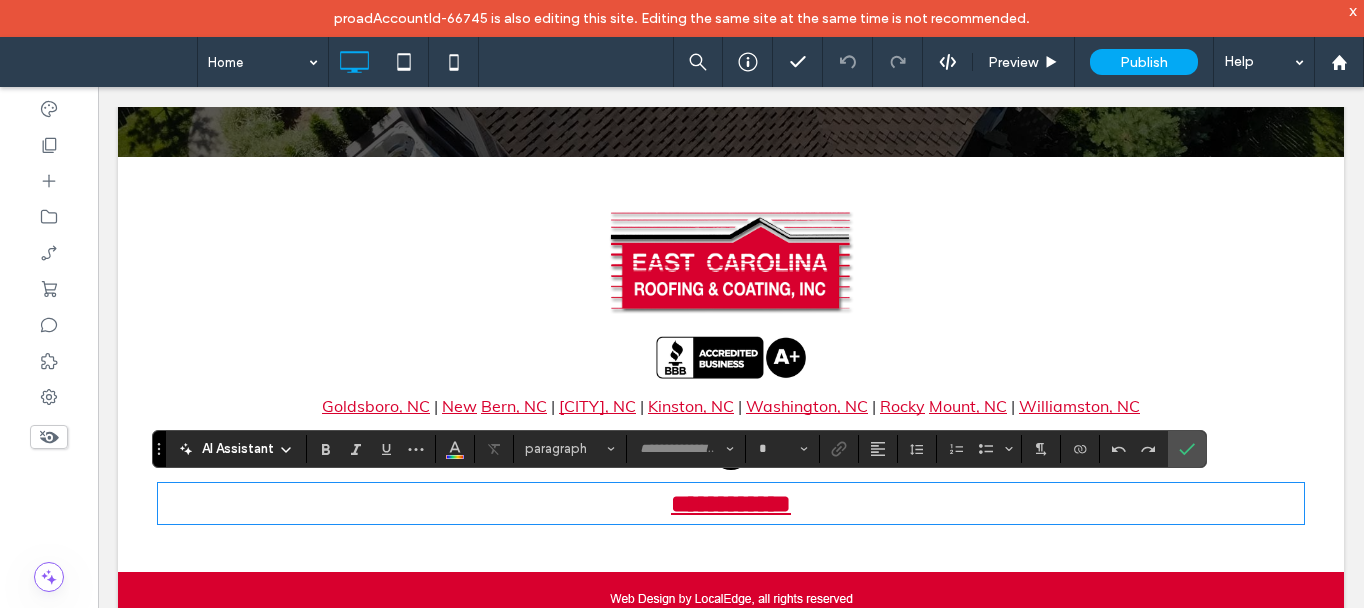 type on "****" 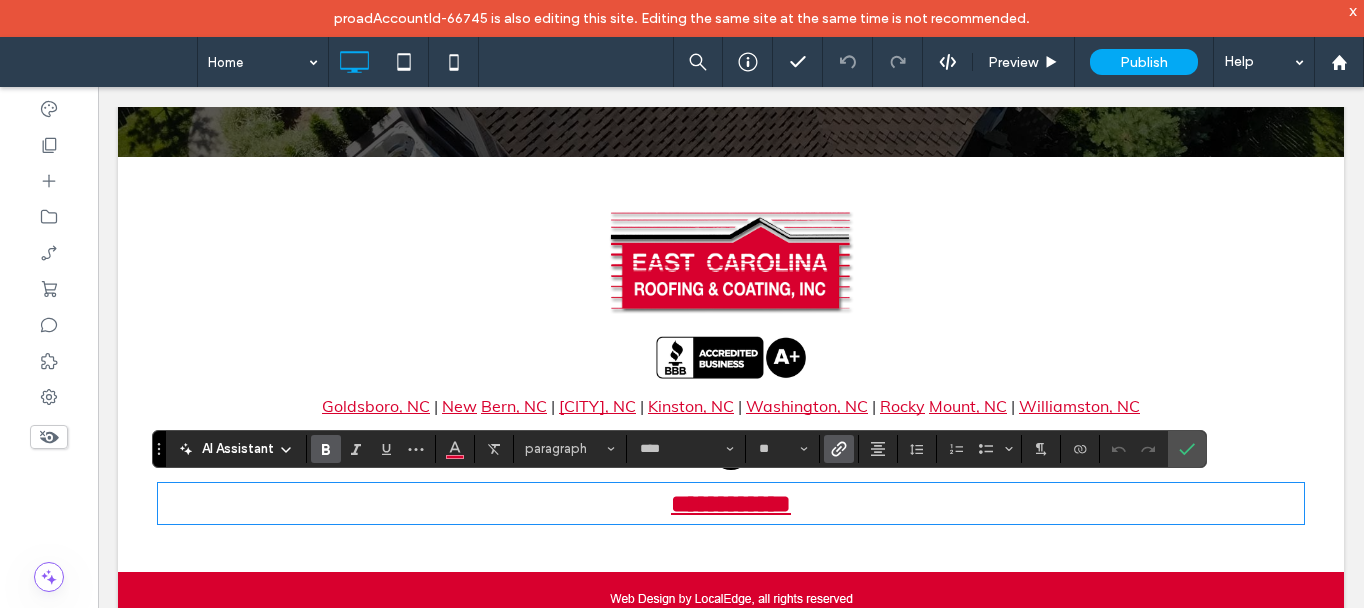 click 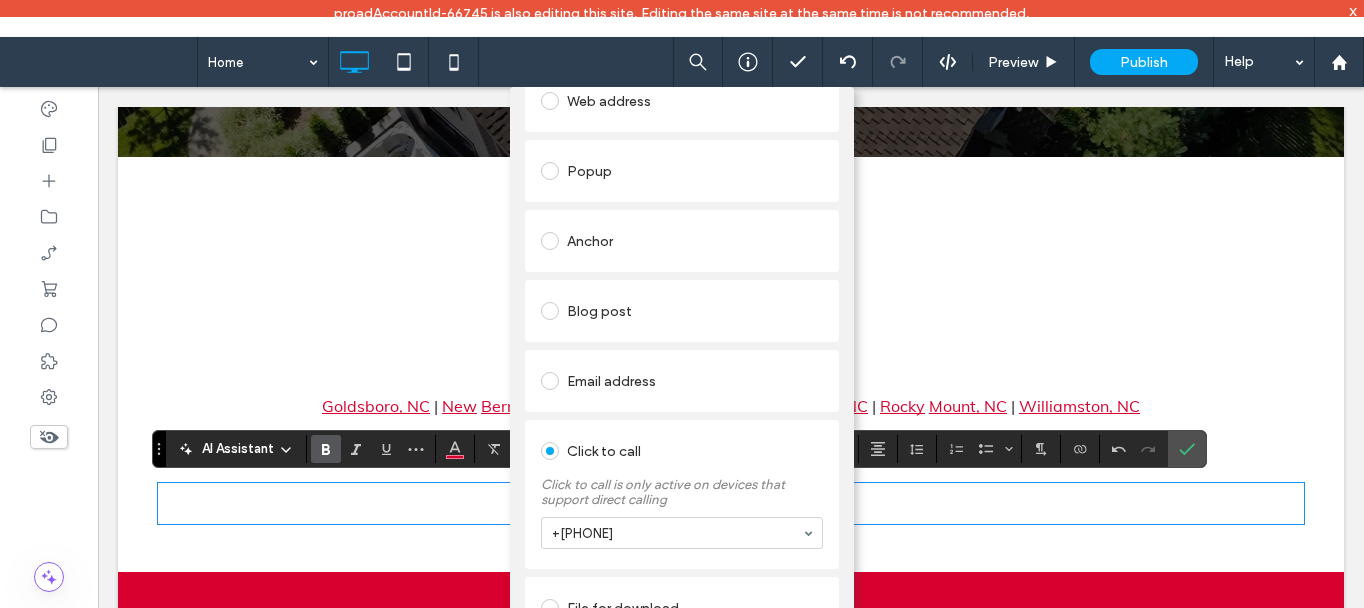 scroll, scrollTop: 0, scrollLeft: 0, axis: both 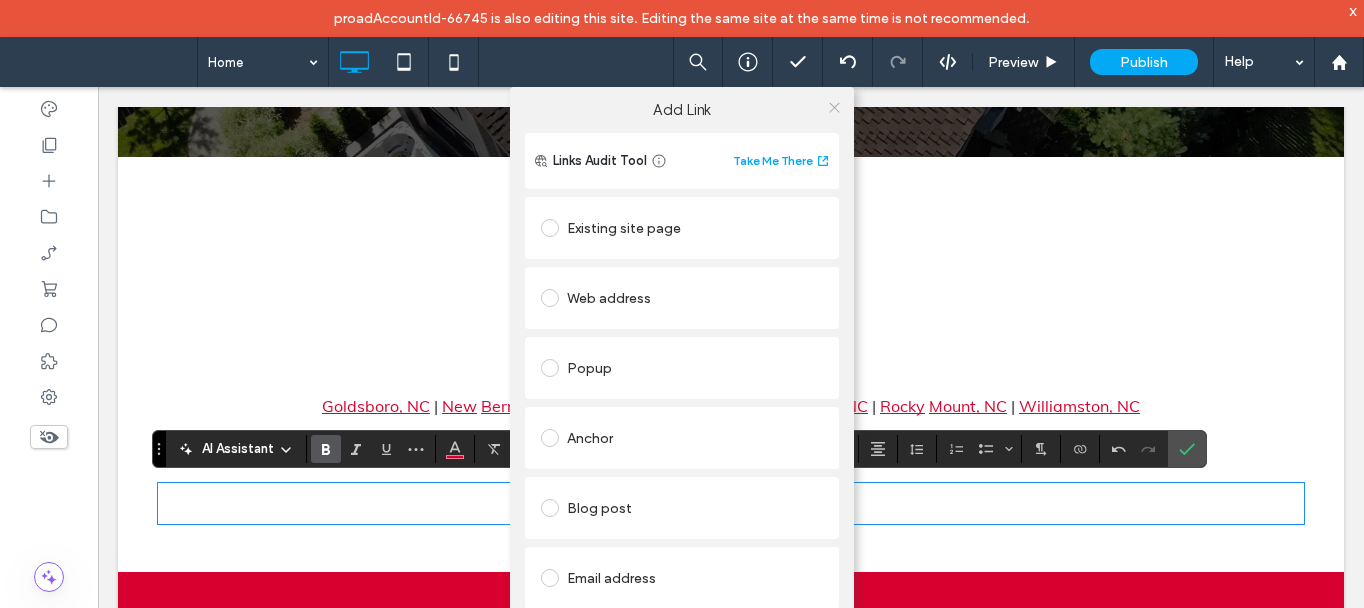 click 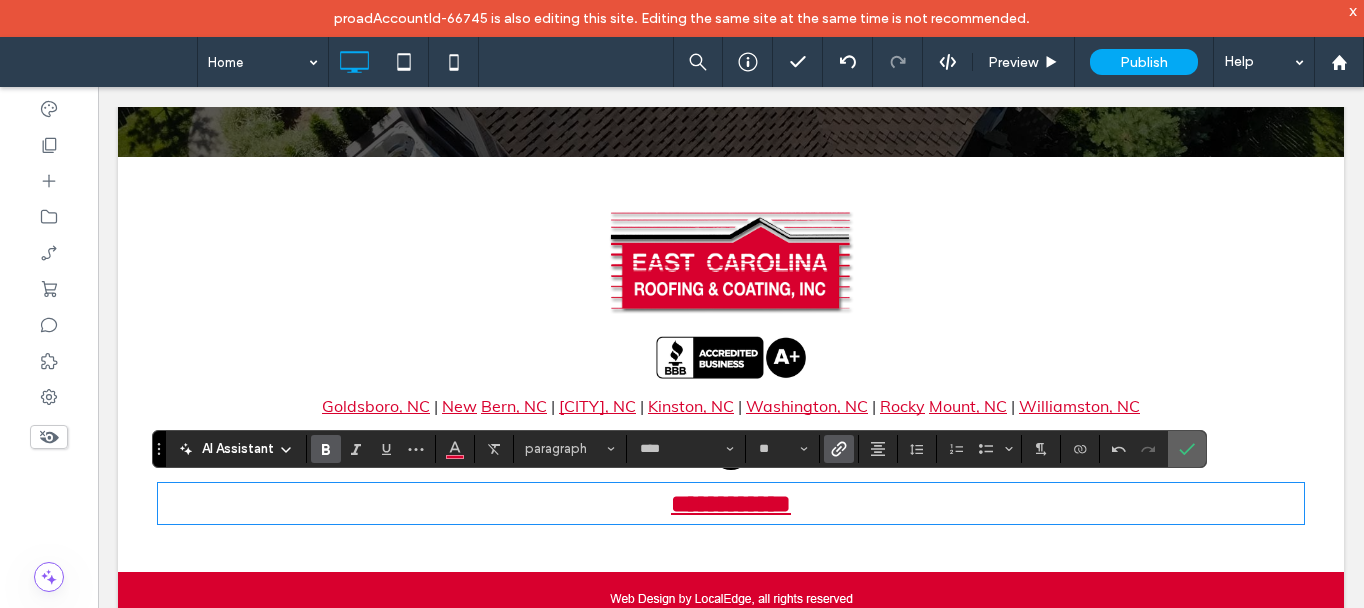 click 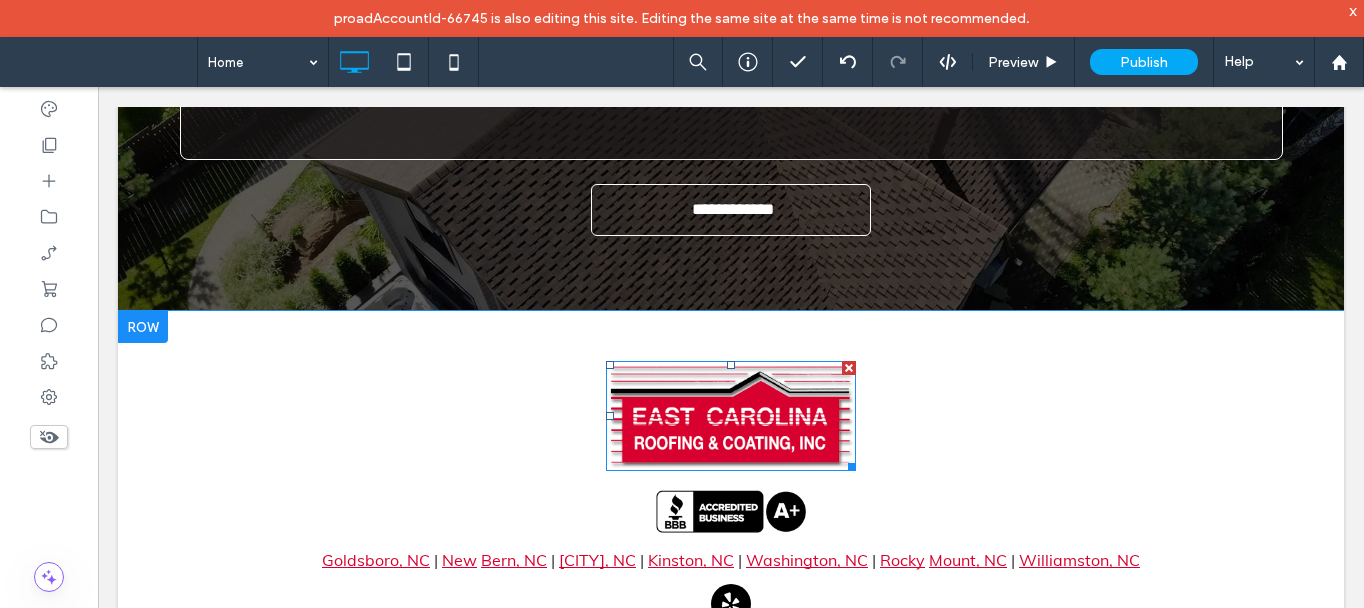 scroll, scrollTop: 3770, scrollLeft: 0, axis: vertical 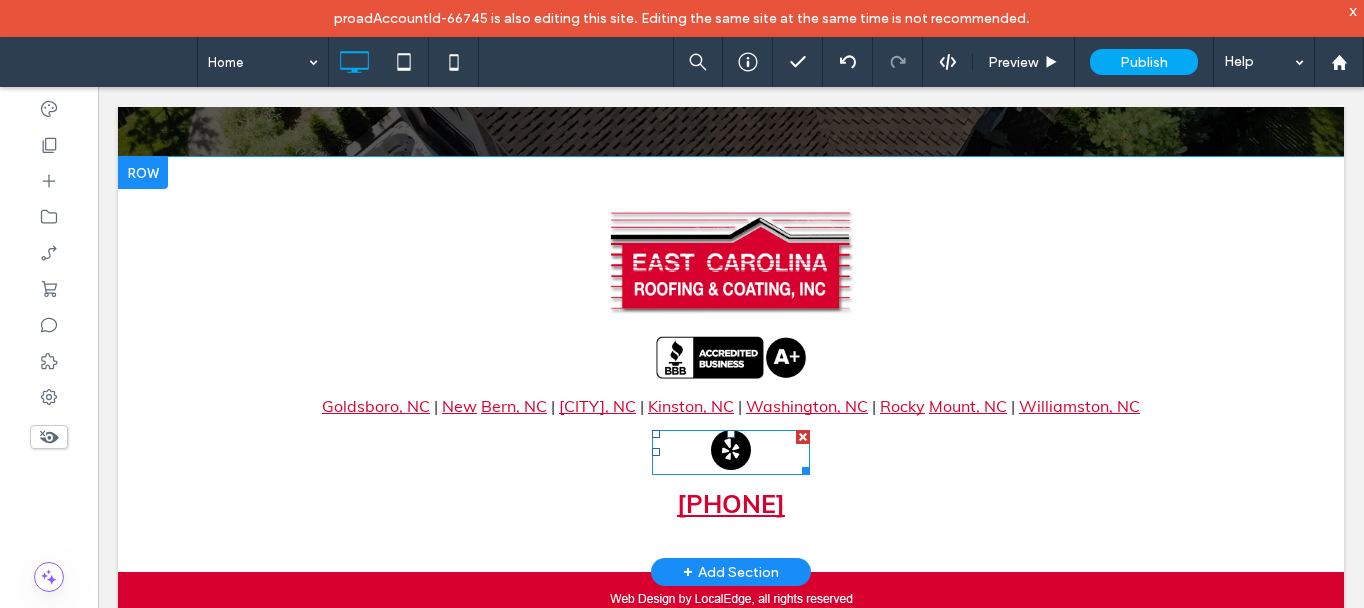 click at bounding box center (730, 452) 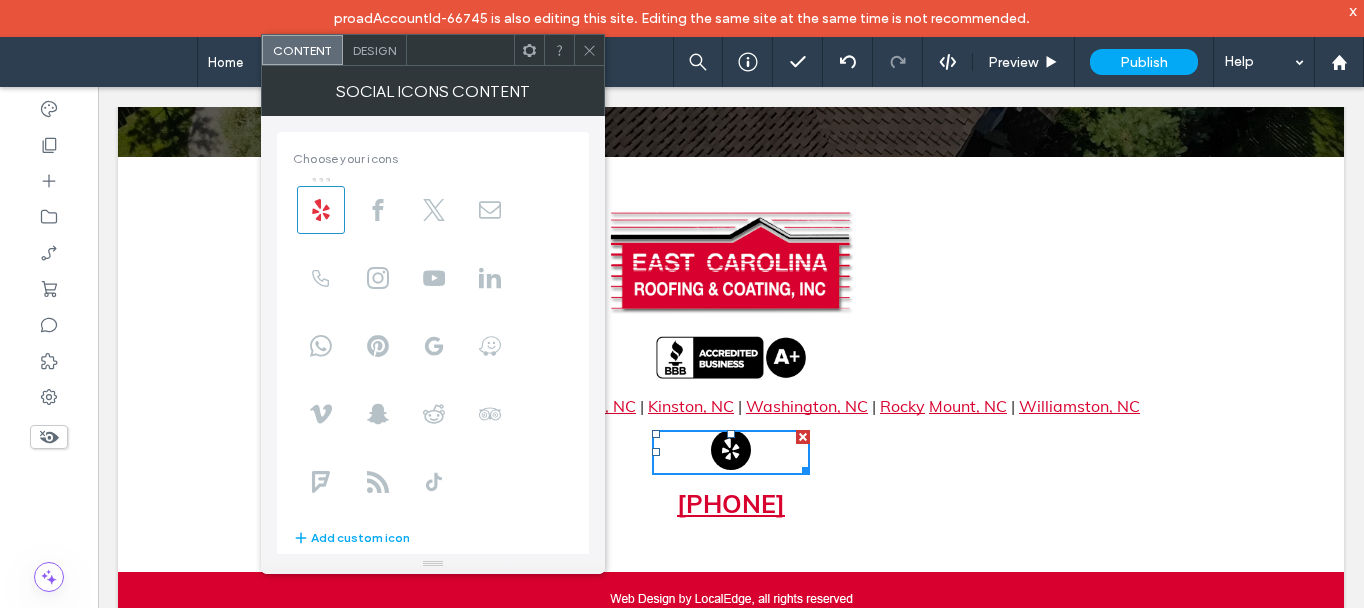 click 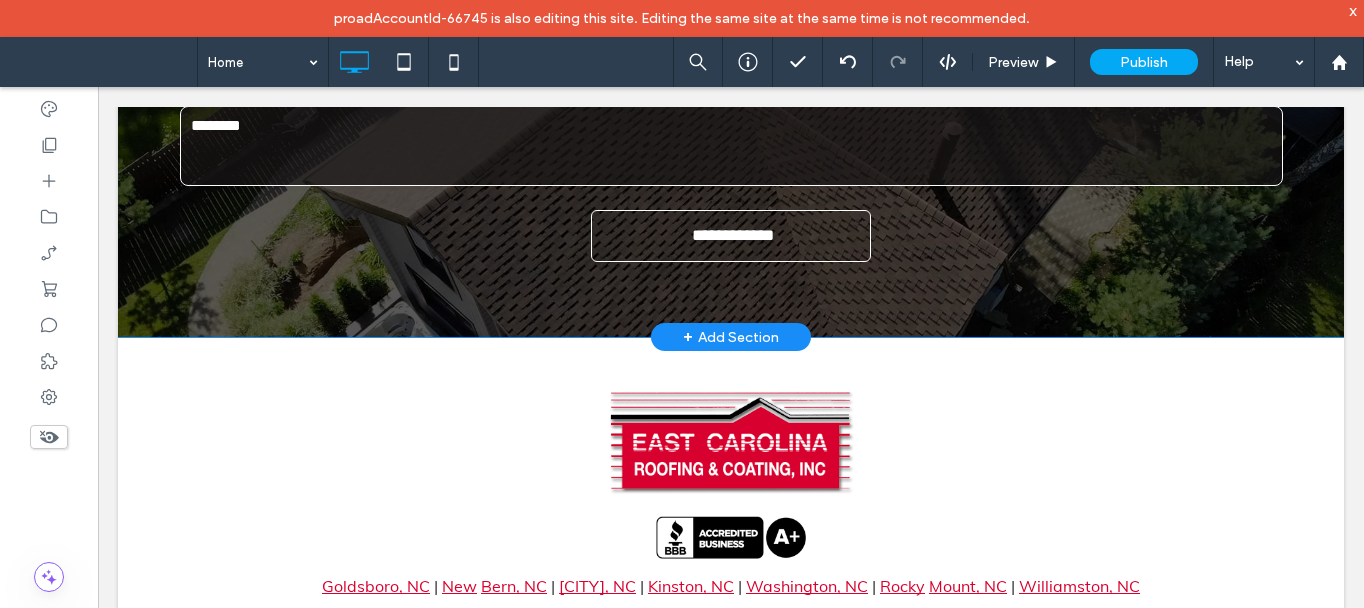 scroll, scrollTop: 3570, scrollLeft: 0, axis: vertical 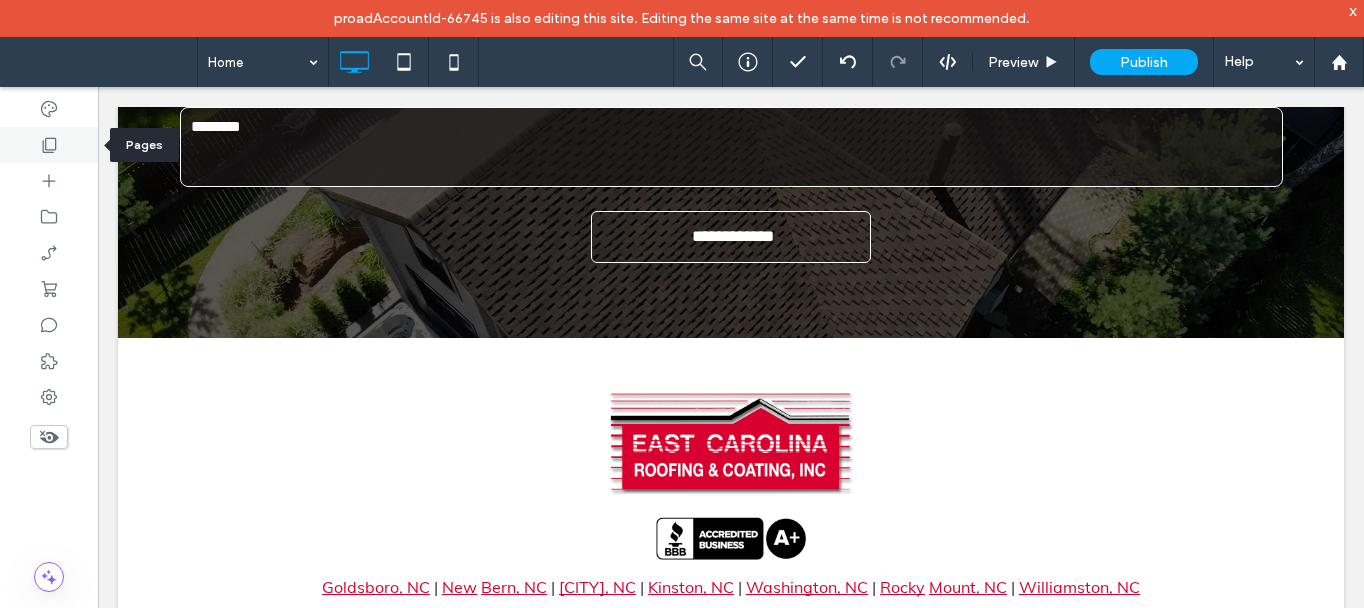 click 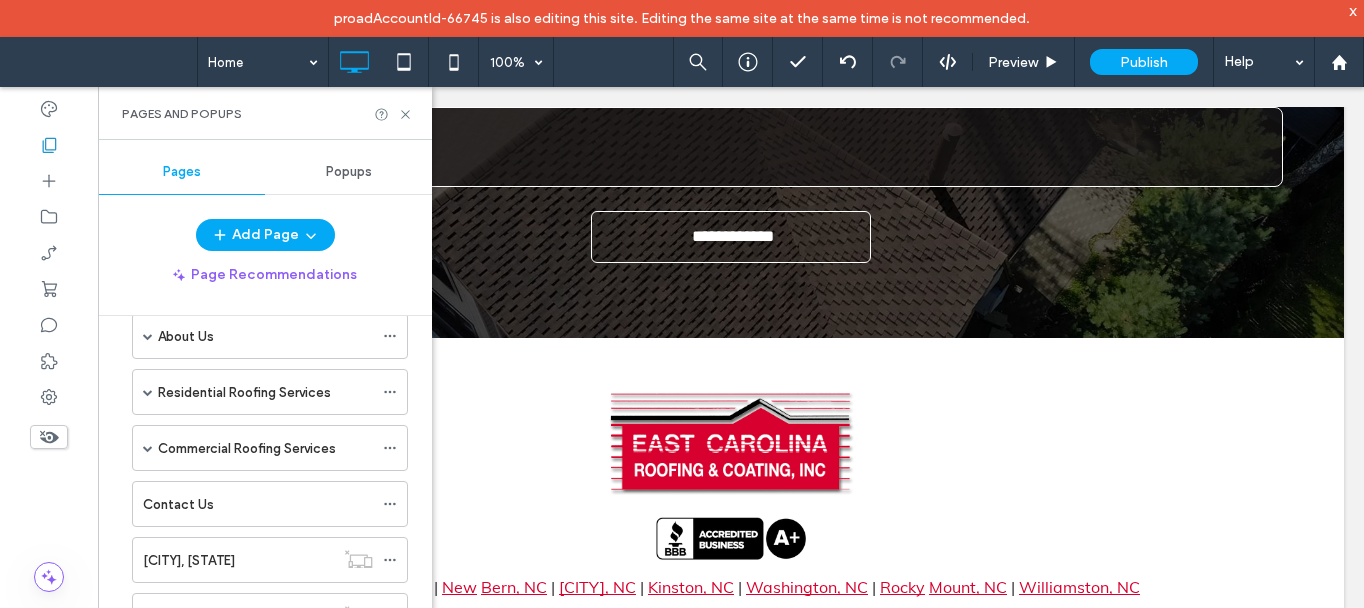 scroll, scrollTop: 200, scrollLeft: 0, axis: vertical 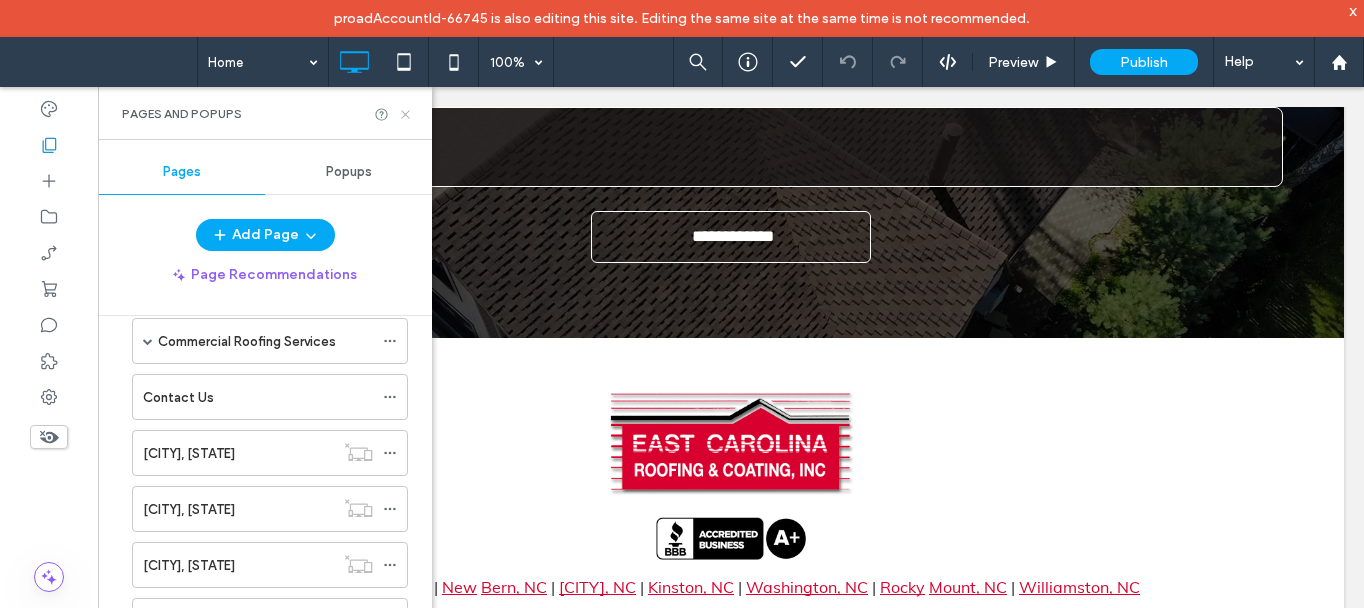 click 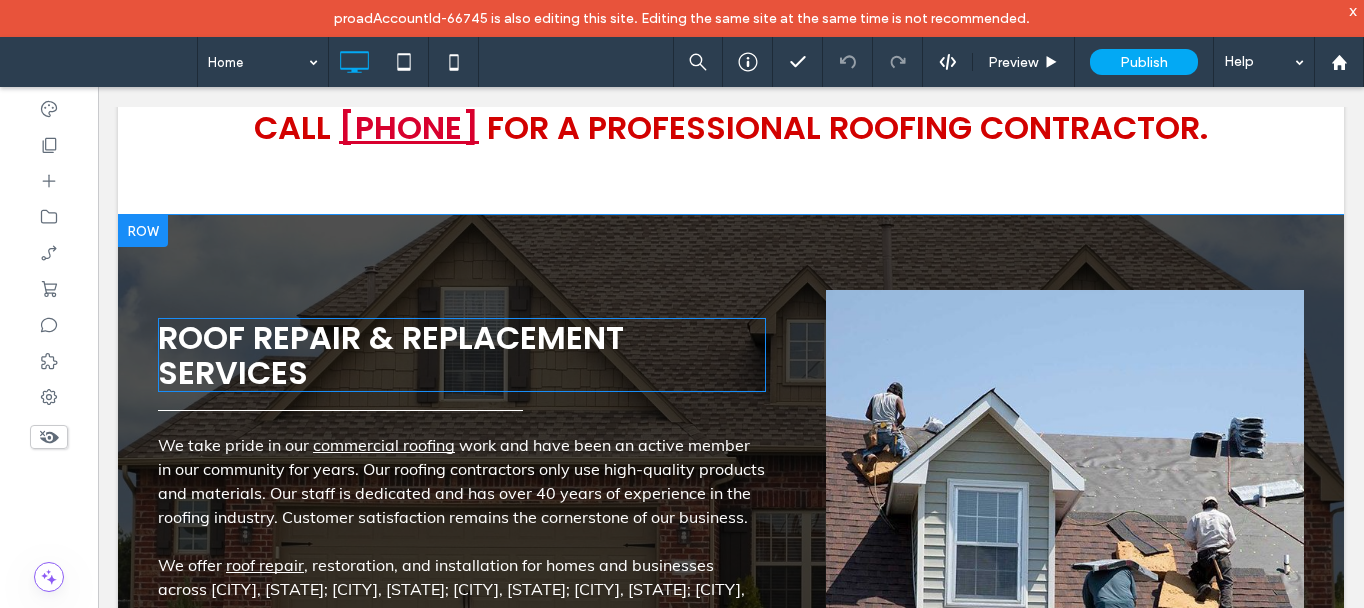 scroll, scrollTop: 1570, scrollLeft: 0, axis: vertical 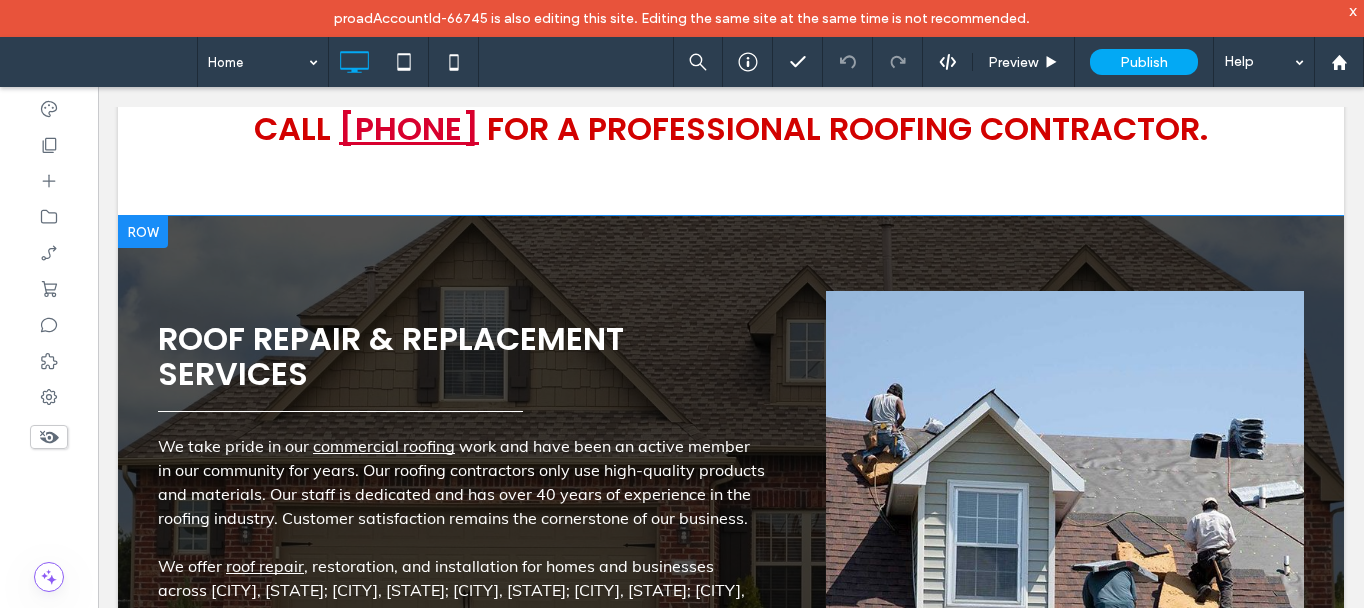 click on "Roof Repair & Replacement Services
We take pride in our
commercial roofing   work and have been an active member in our community for years. Our roofing contractors only use high-quality products and materials. Our staff is dedicated and has over 40 years of experience in the roofing industry. Customer satisfaction remains the cornerstone of our business.   We offer
roof repair , restoration, and installation for homes and businesses across Goldsboro, NC; Williamston, NC; Greenville, NC; Kinston, NC; Washington, NC; and New Bern, NC. We specialize in roof replacements for all roofing products and materials, from asphalt to copper and everything in between. We even offer
metal roofing   options, and our metal roofing contractors are sought-after throughout Goldsboro, NC; Kinston, NC; and Washington, NC! No job is too big or too small for our personalized attention, so you get the full extent of our craftsmanship every time.
READ MORE
Click To Paste" at bounding box center [731, 566] 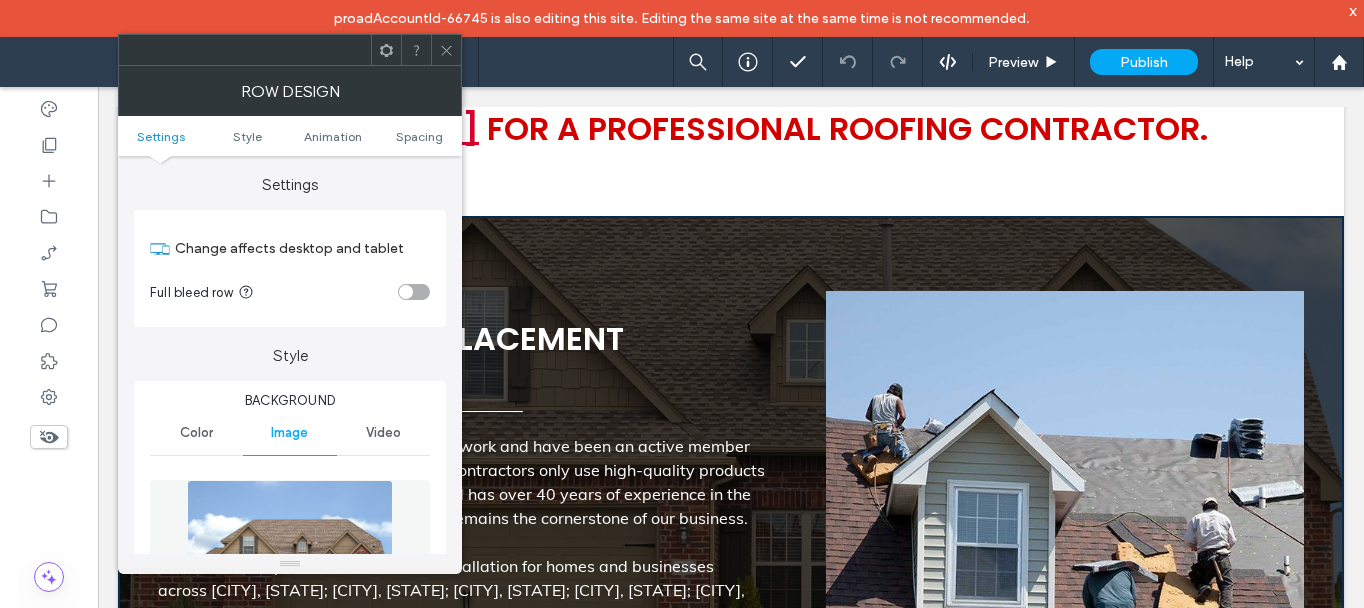 click at bounding box center (289, 549) 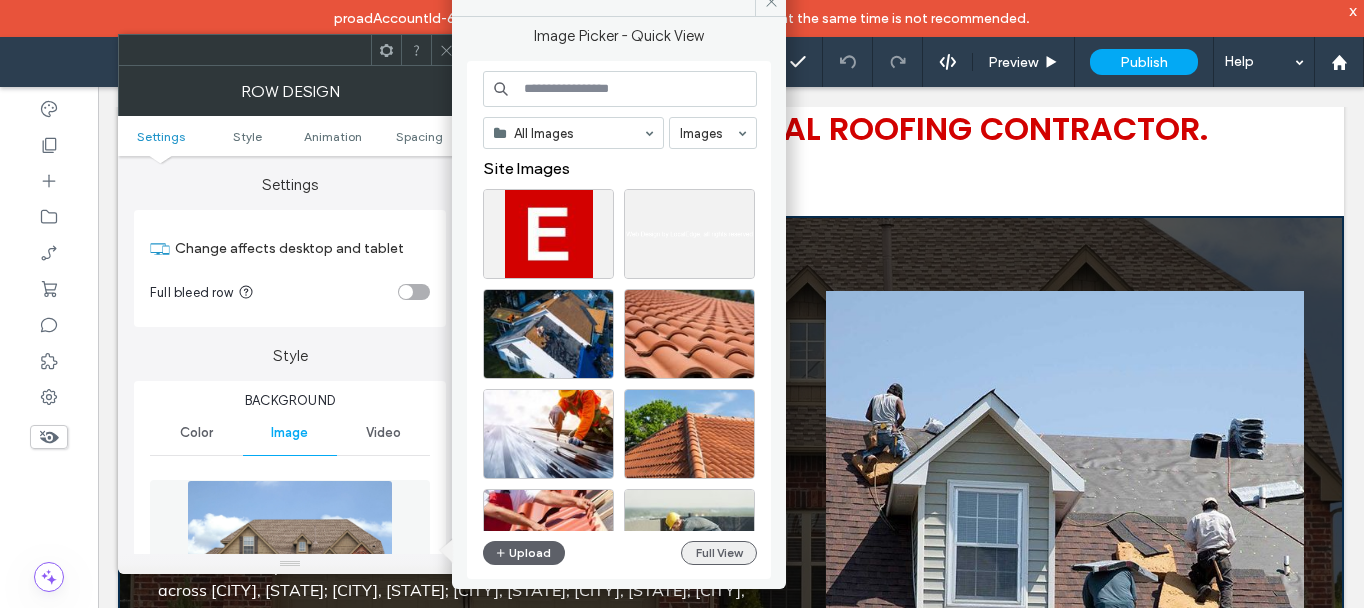 click on "Full View" at bounding box center [719, 553] 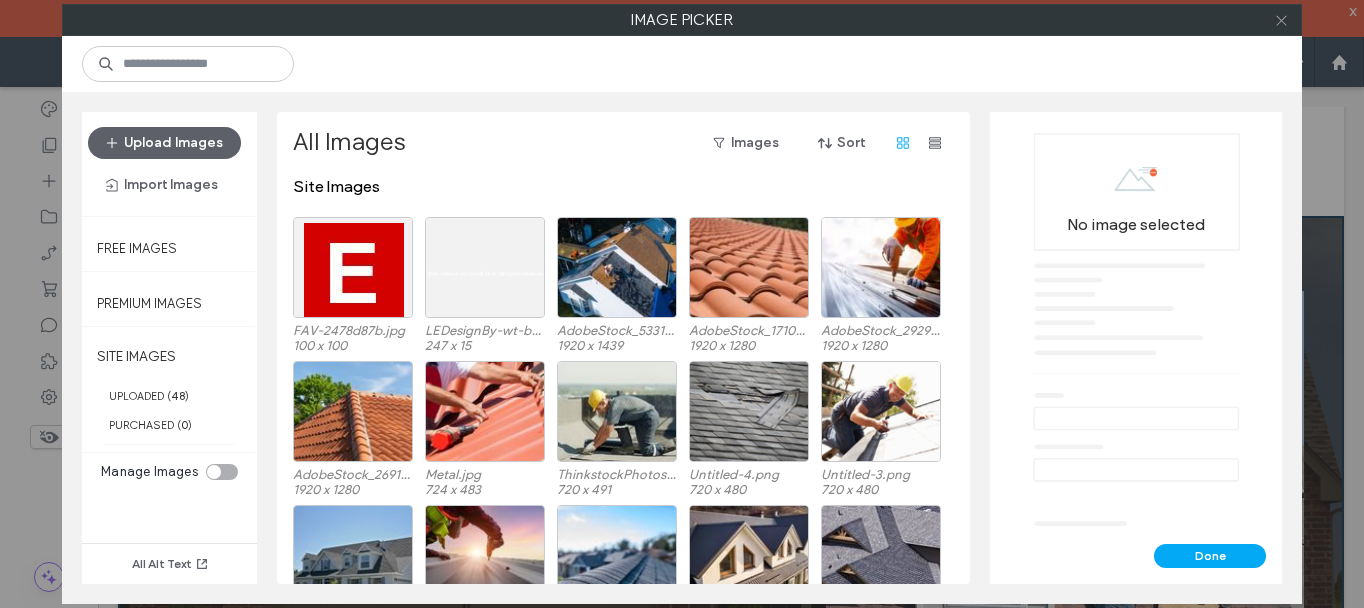 click 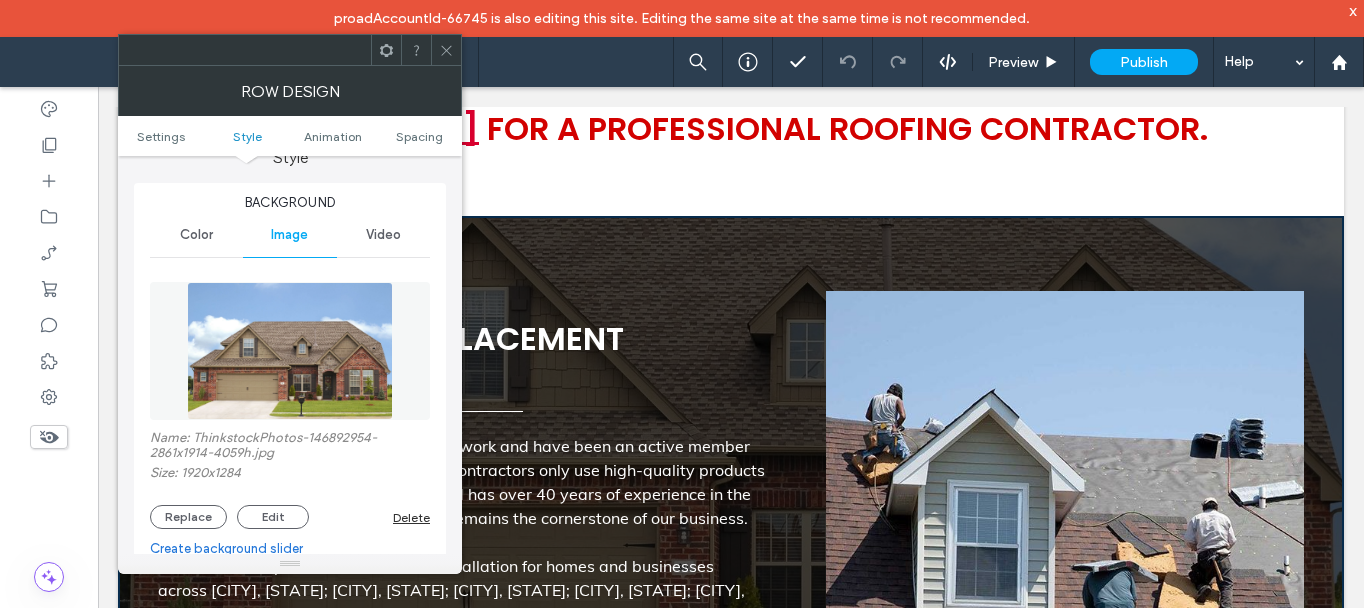 scroll, scrollTop: 200, scrollLeft: 0, axis: vertical 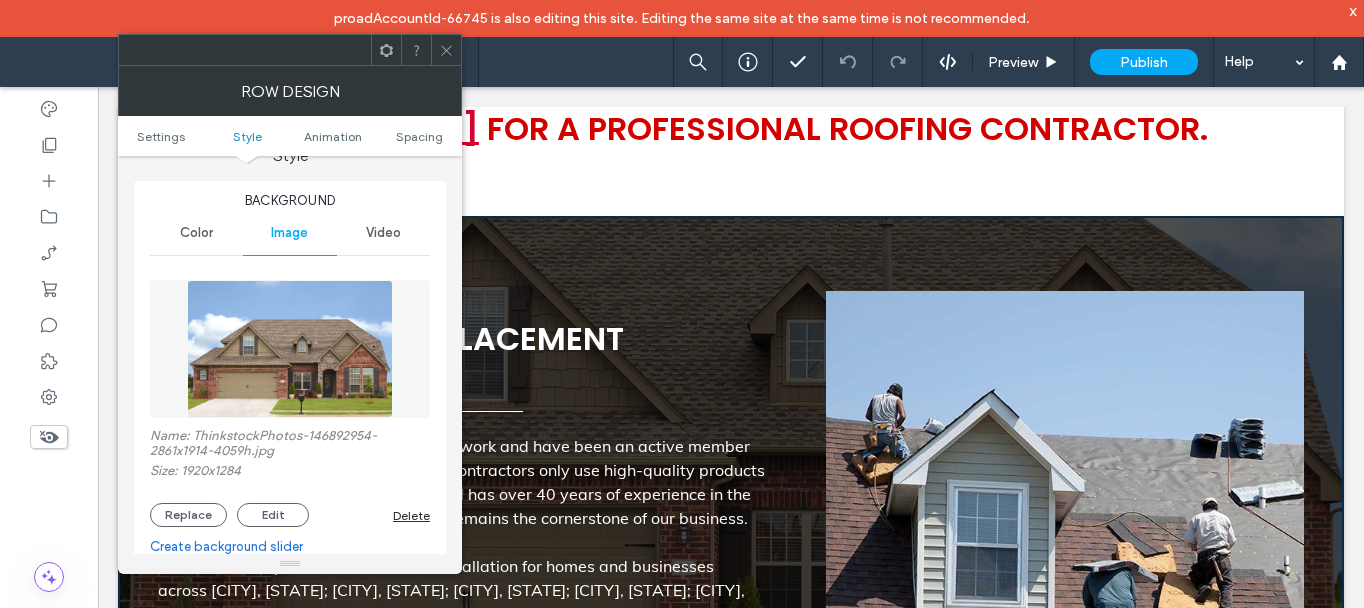 click on "Name: ThinkstockPhotos-146892954-2861x1914-4059h.jpg" at bounding box center [290, 445] 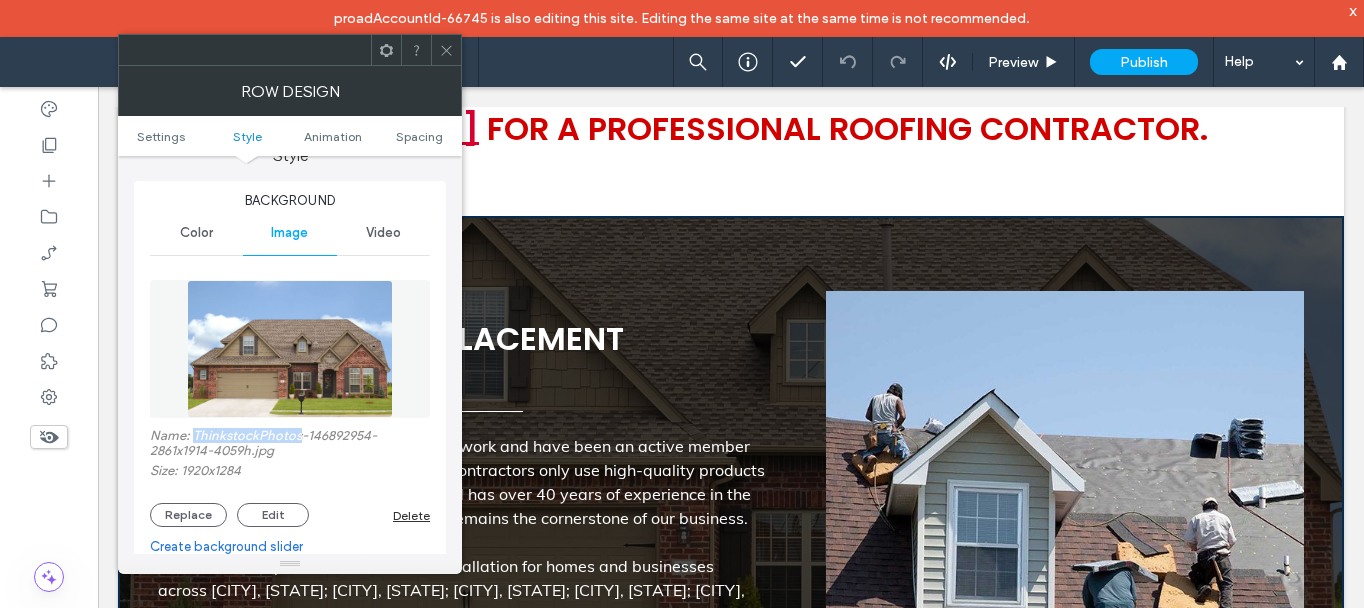 click on "Name: ThinkstockPhotos-146892954-2861x1914-4059h.jpg" at bounding box center (290, 445) 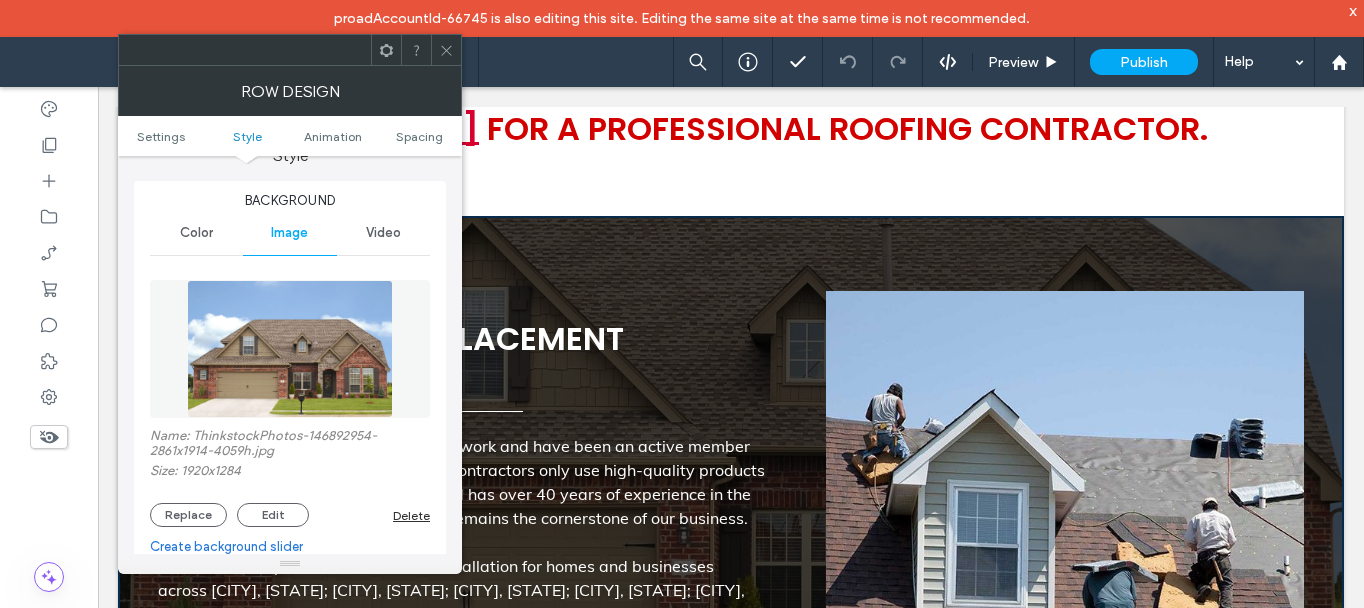 click at bounding box center [290, 349] 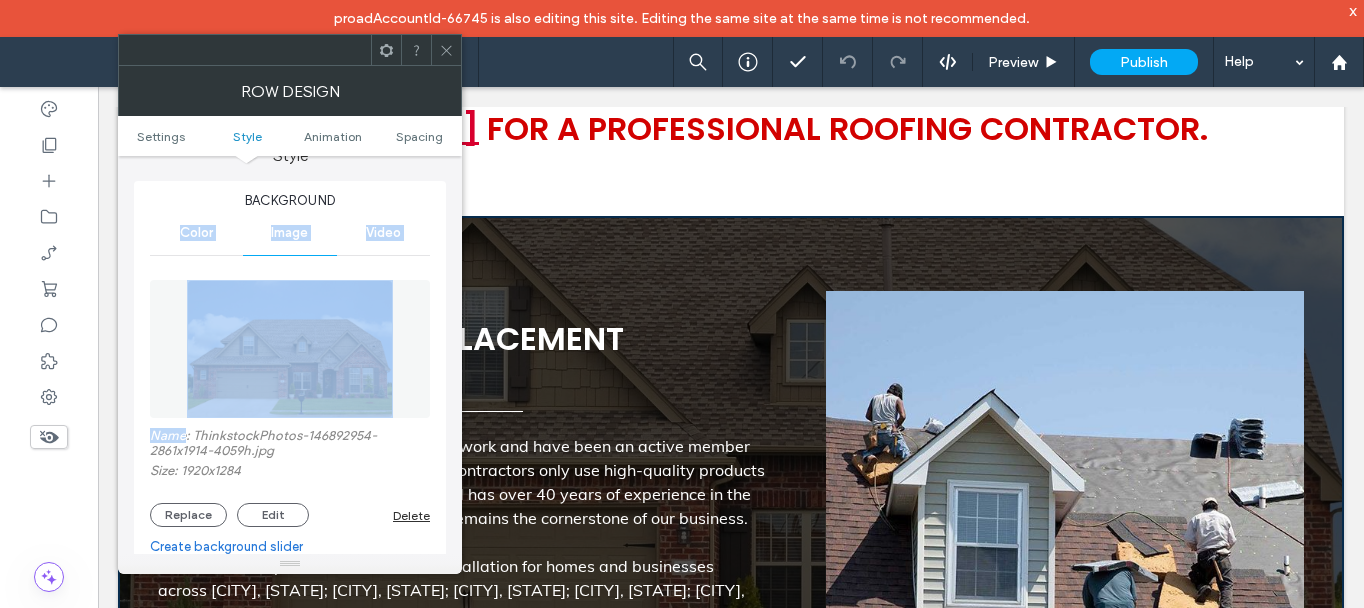 click at bounding box center (290, 349) 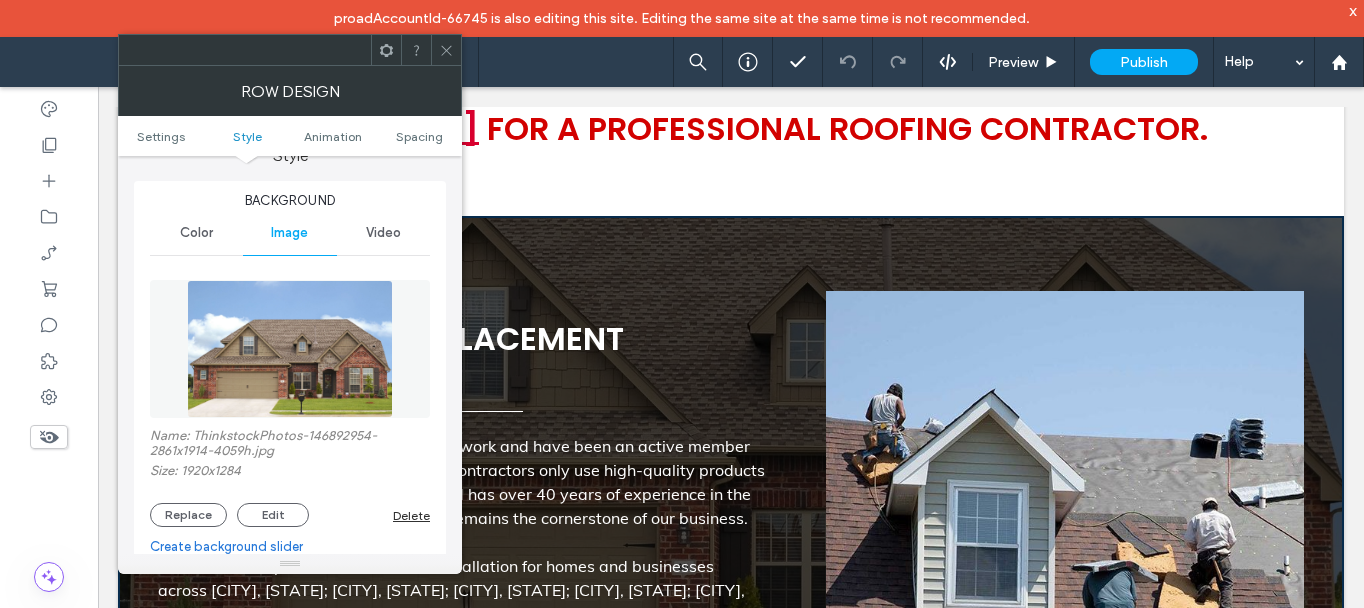 click on "Name: ThinkstockPhotos-146892954-2861x1914-4059h.jpg" at bounding box center (290, 445) 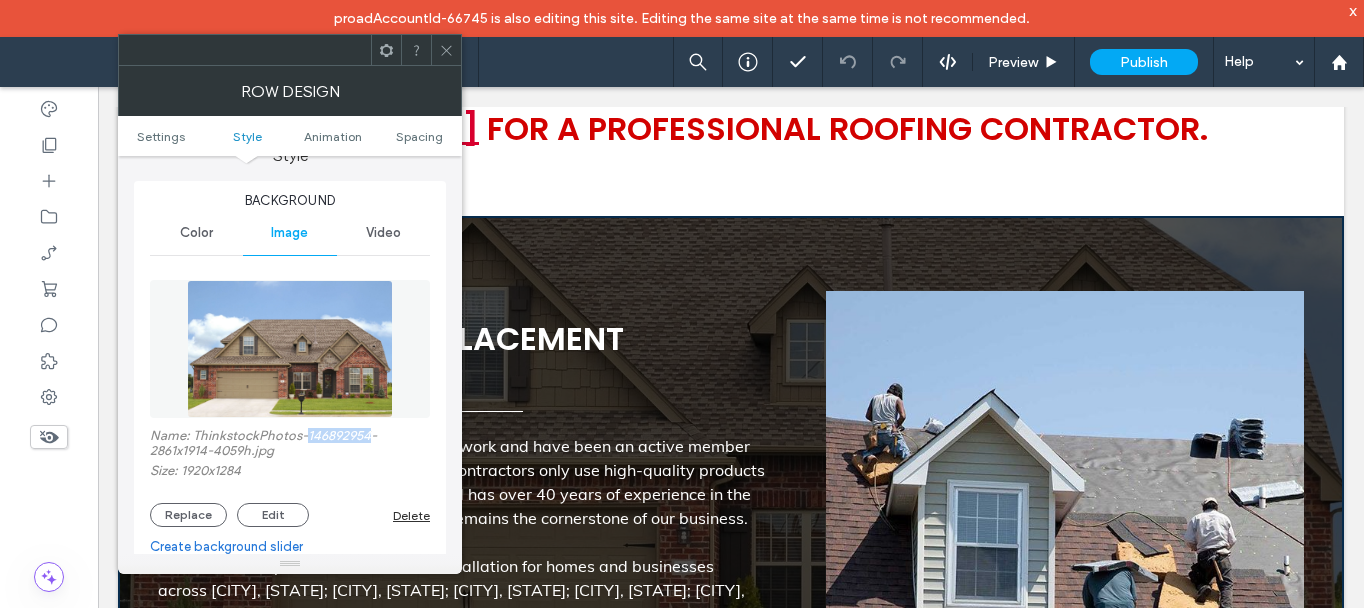 click on "Name: ThinkstockPhotos-146892954-2861x1914-4059h.jpg" at bounding box center [290, 445] 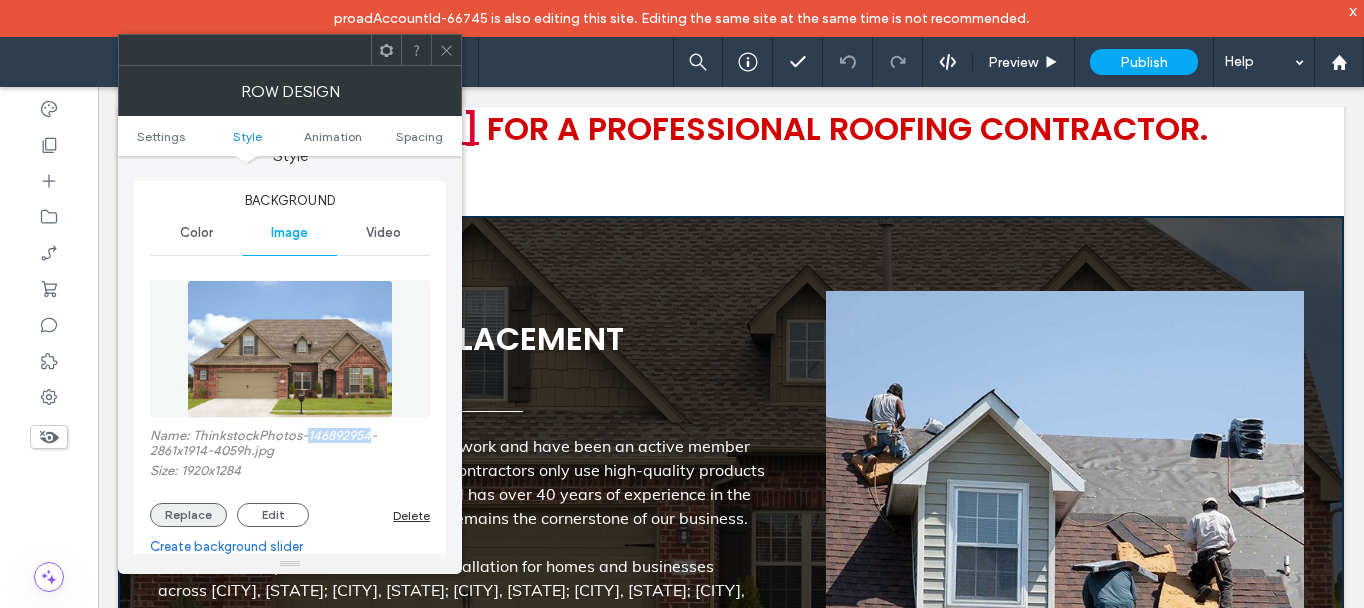 copy on "146892954" 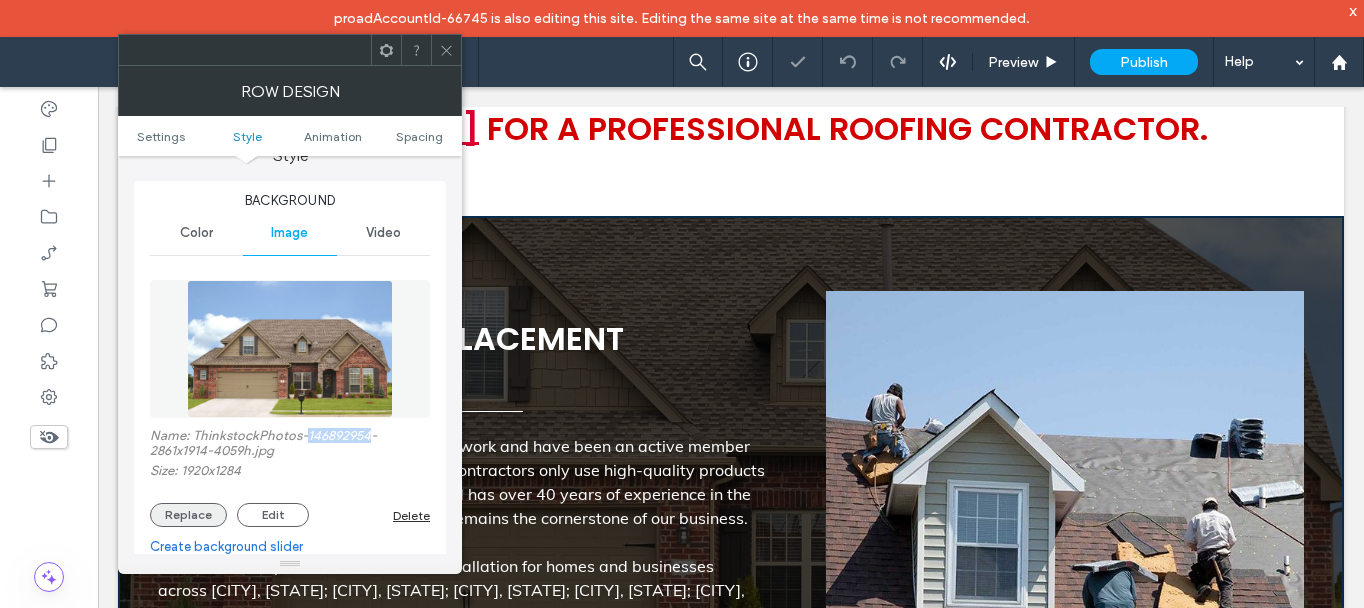 click on "Replace" at bounding box center (188, 515) 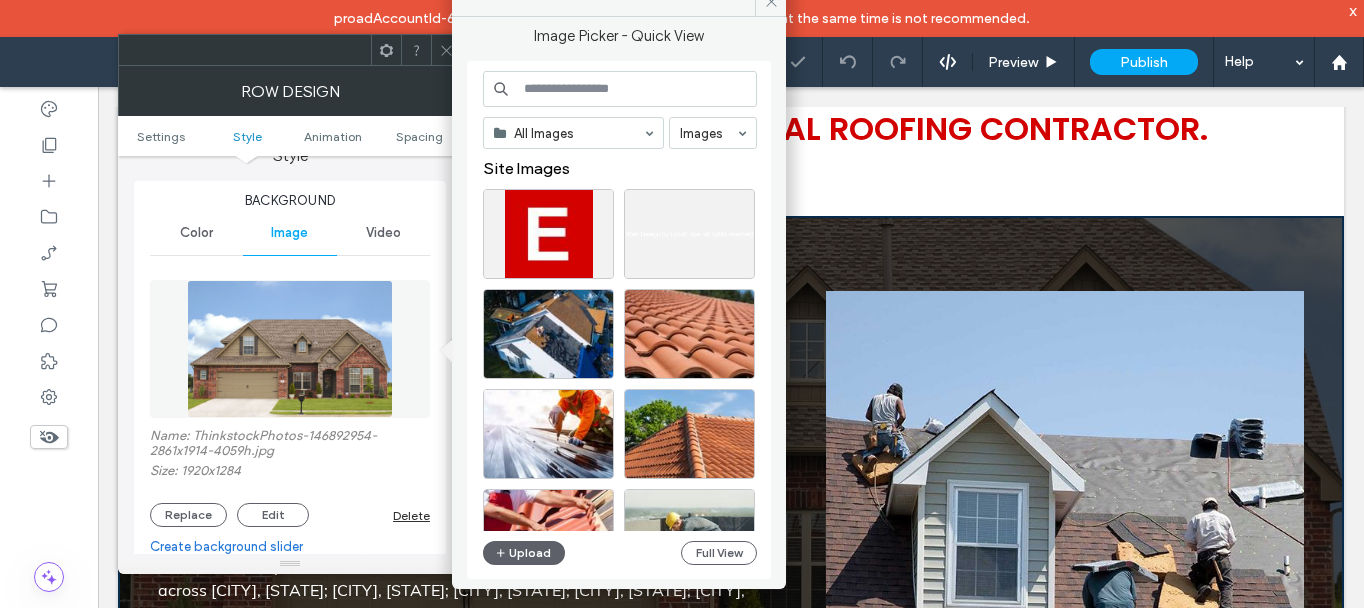 click at bounding box center [620, 89] 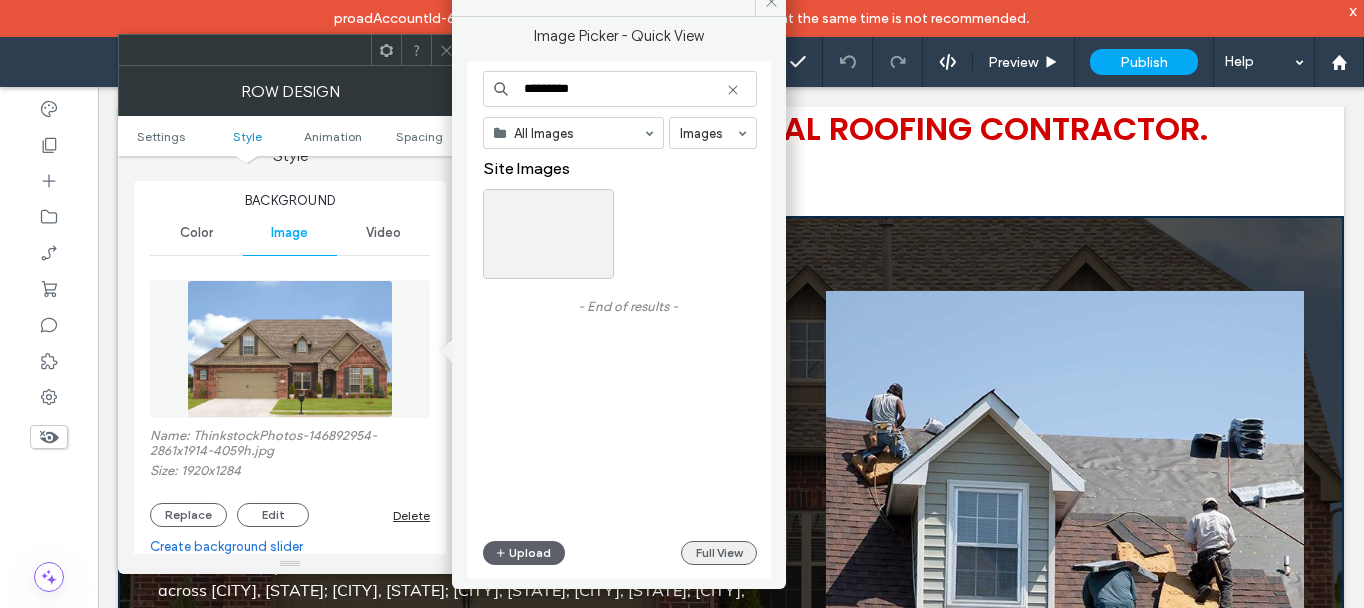 type on "*********" 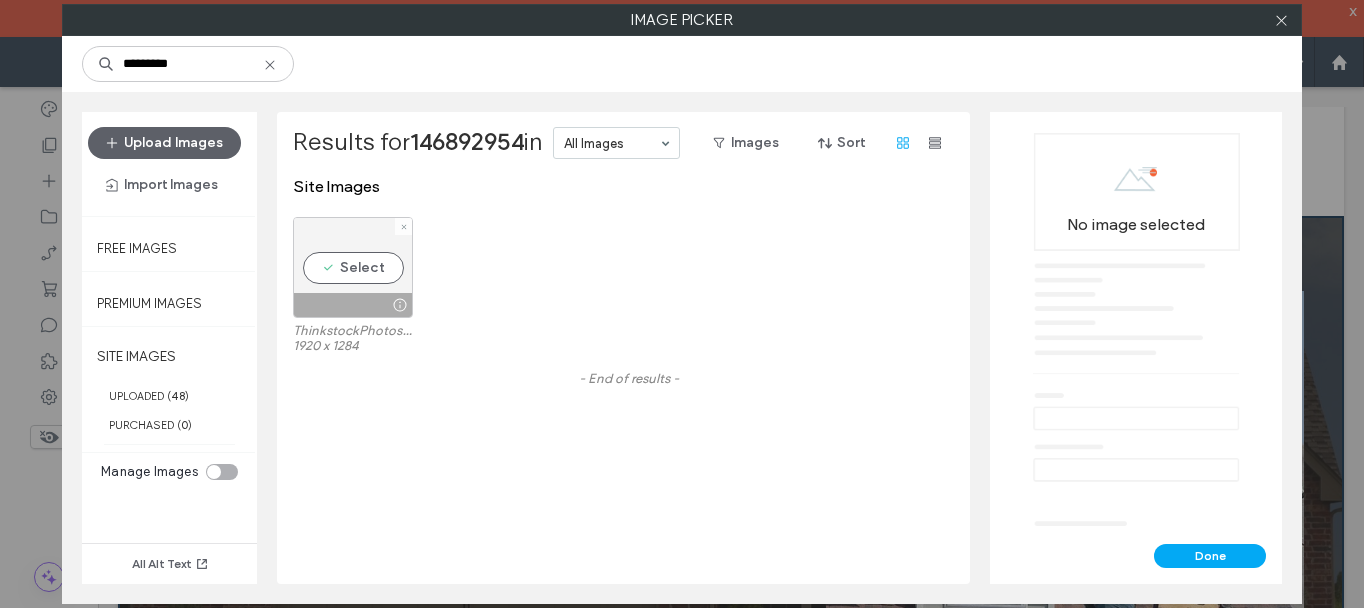 click at bounding box center [353, 305] 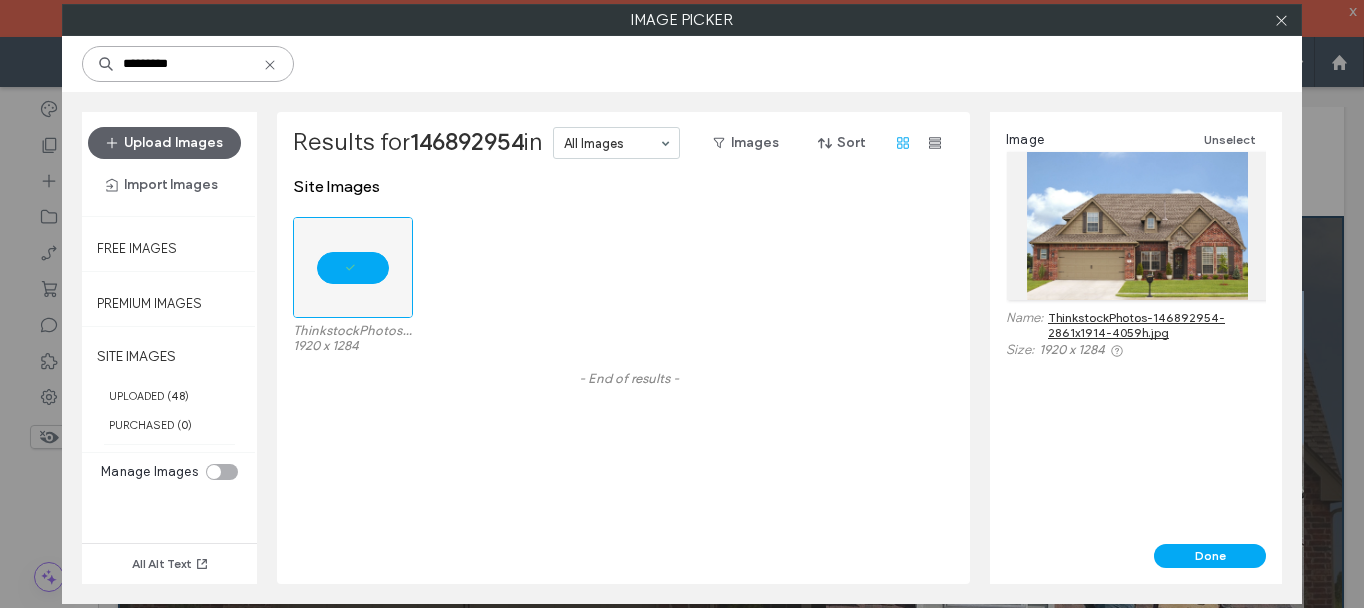 drag, startPoint x: 143, startPoint y: 60, endPoint x: 78, endPoint y: 57, distance: 65.06919 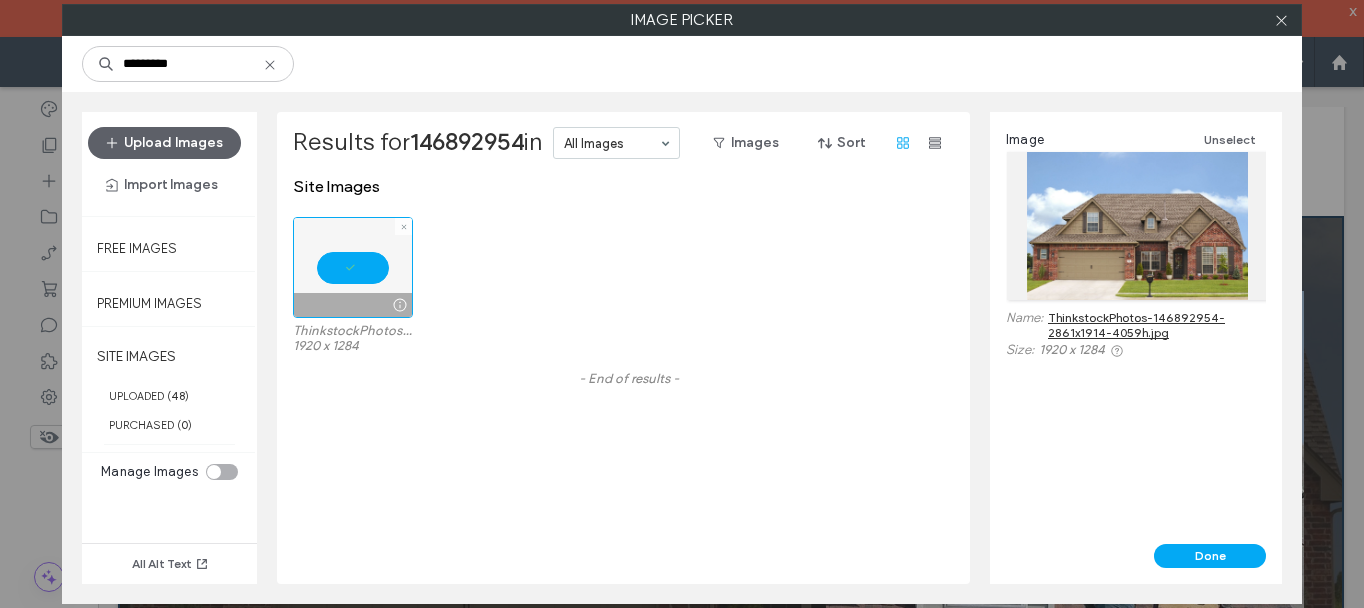 click at bounding box center [353, 267] 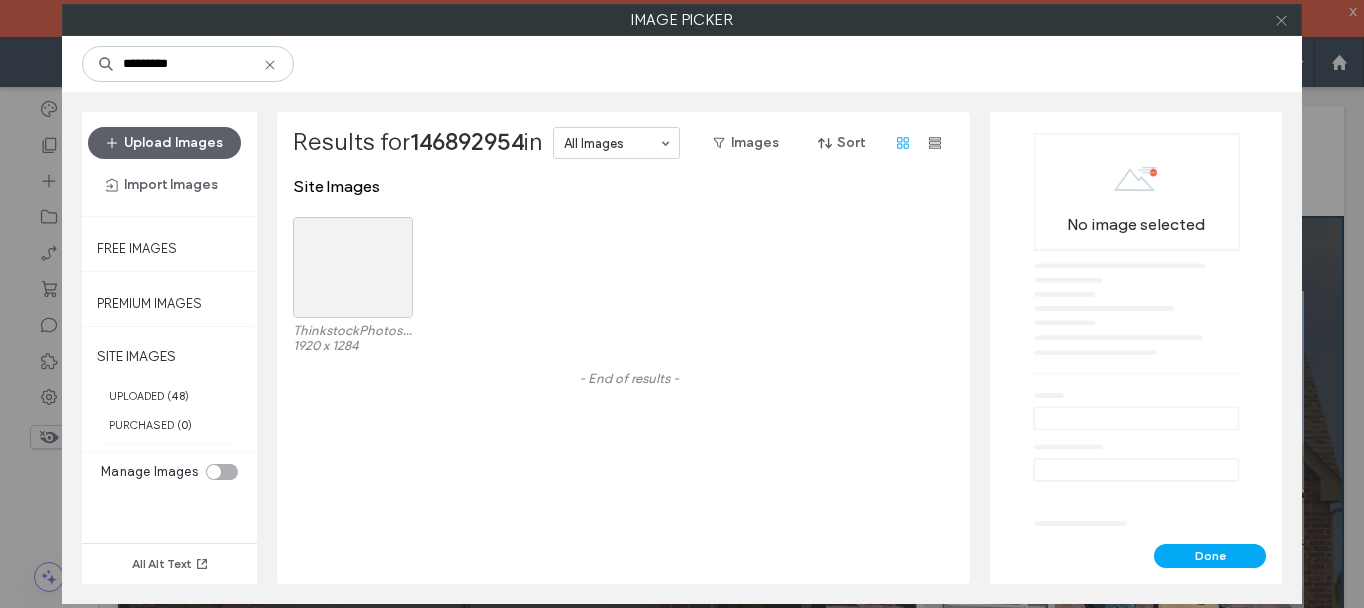 click at bounding box center [1281, 20] 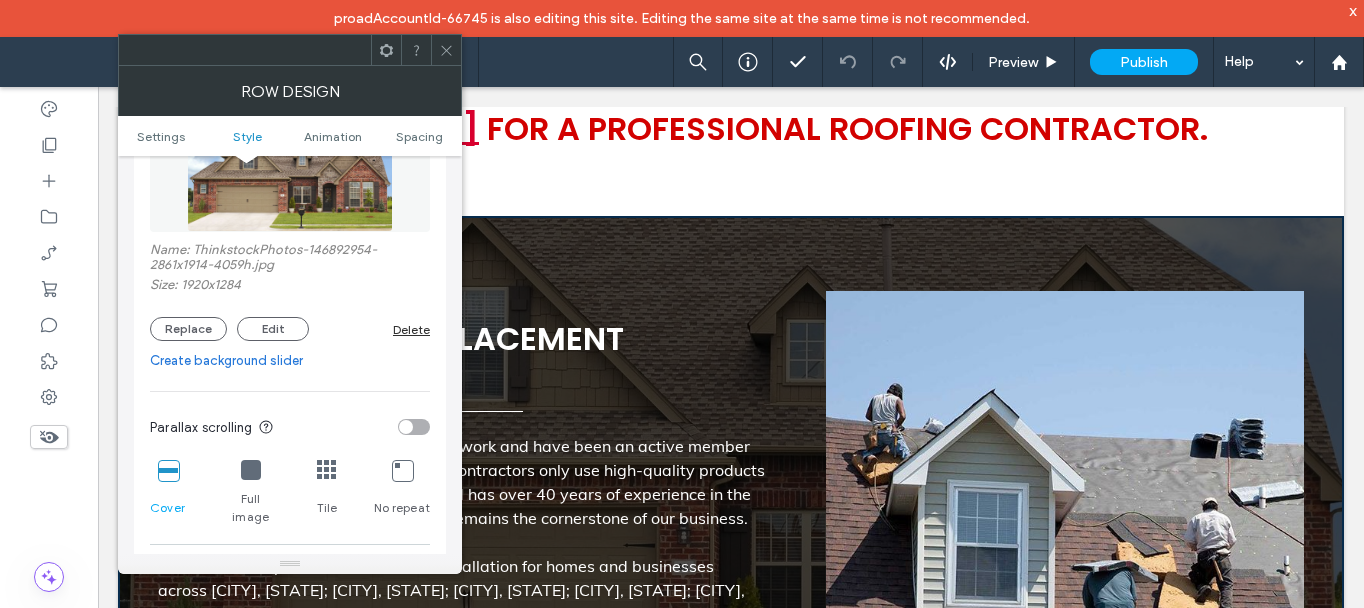 scroll, scrollTop: 500, scrollLeft: 0, axis: vertical 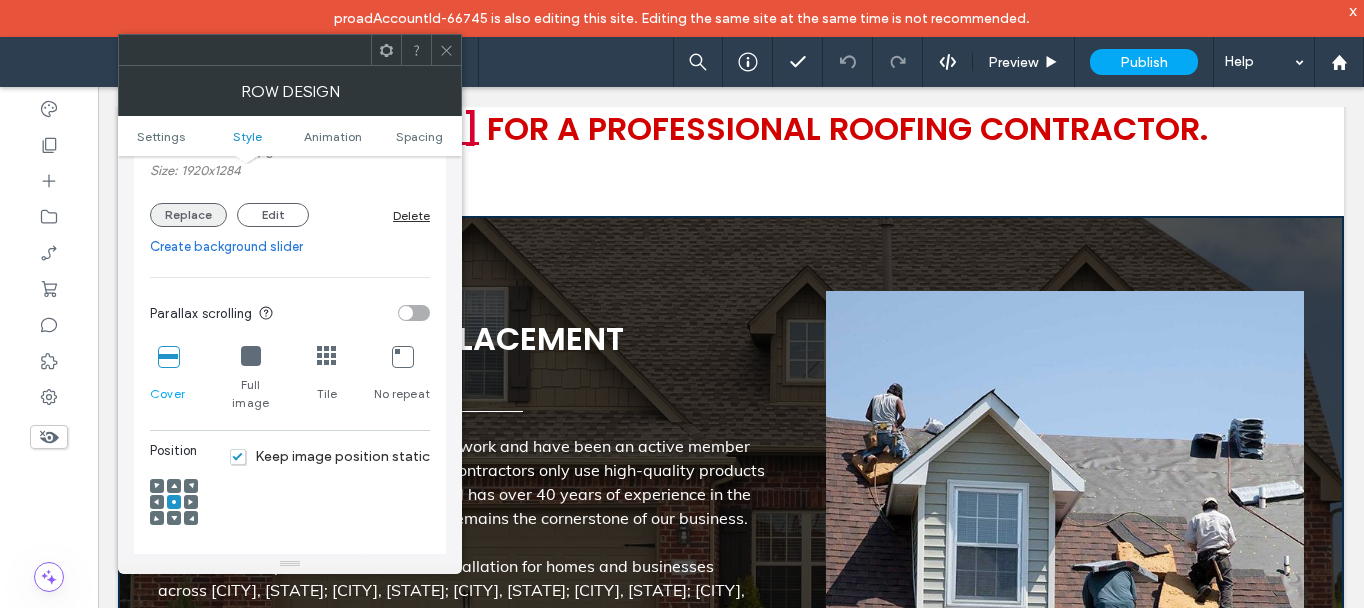 click on "Replace" at bounding box center (188, 215) 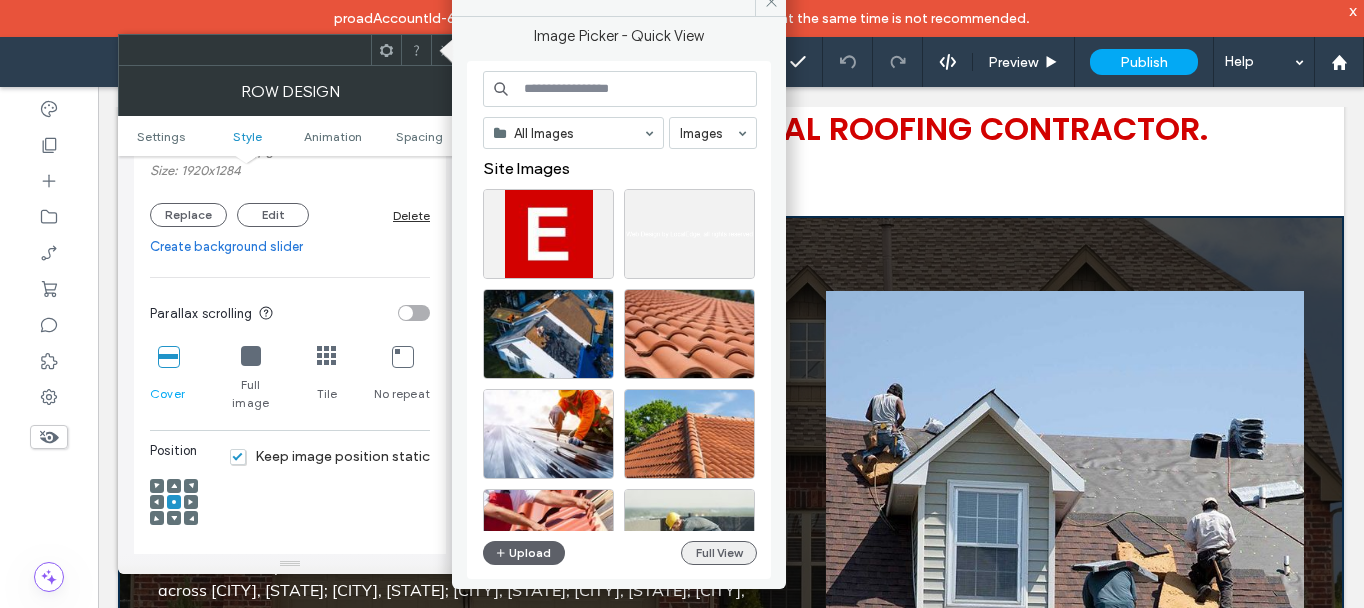 click on "Full View" at bounding box center (719, 553) 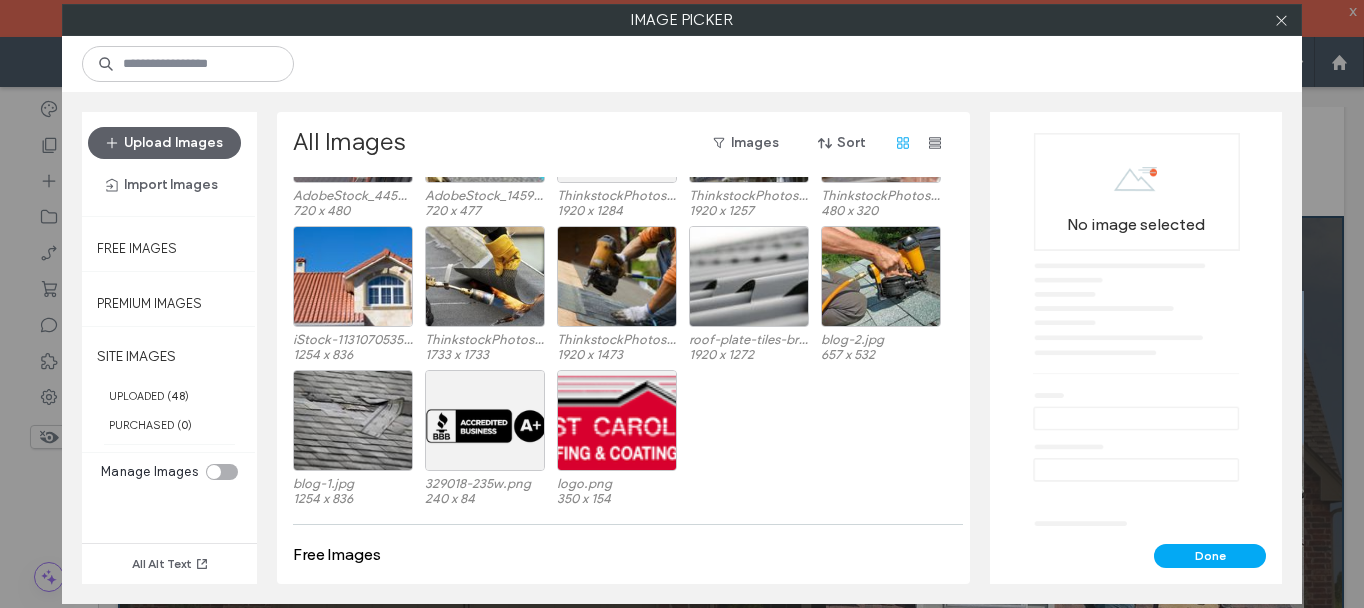 scroll, scrollTop: 1048, scrollLeft: 0, axis: vertical 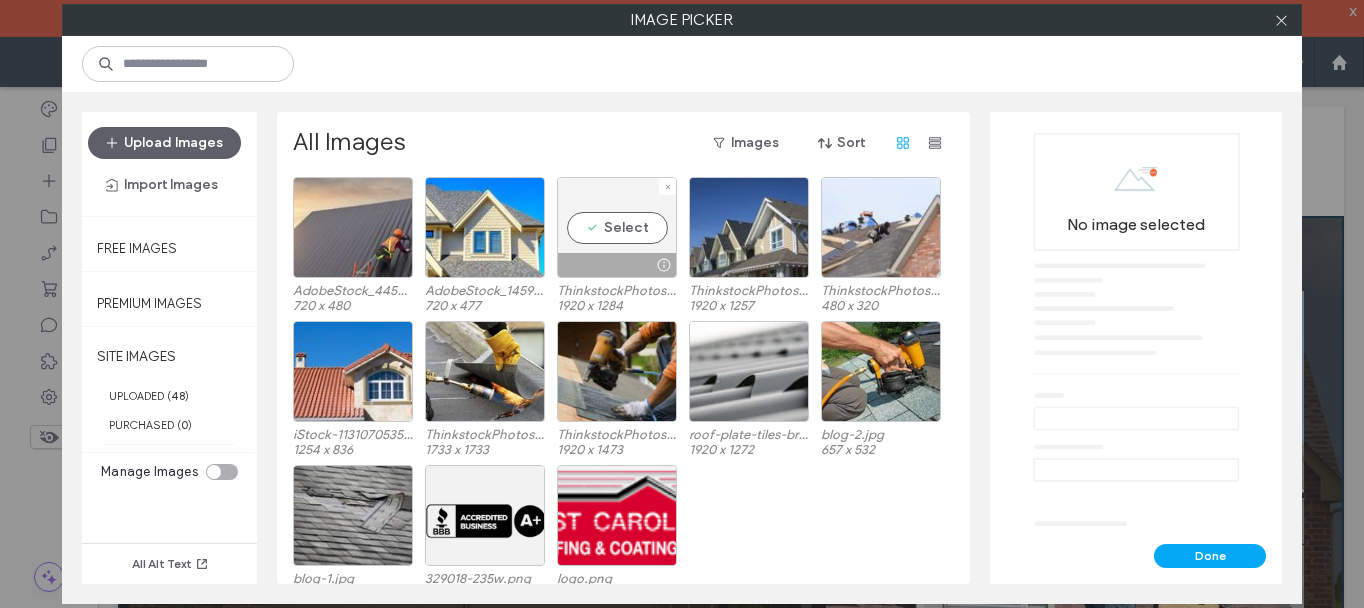 click at bounding box center [617, 265] 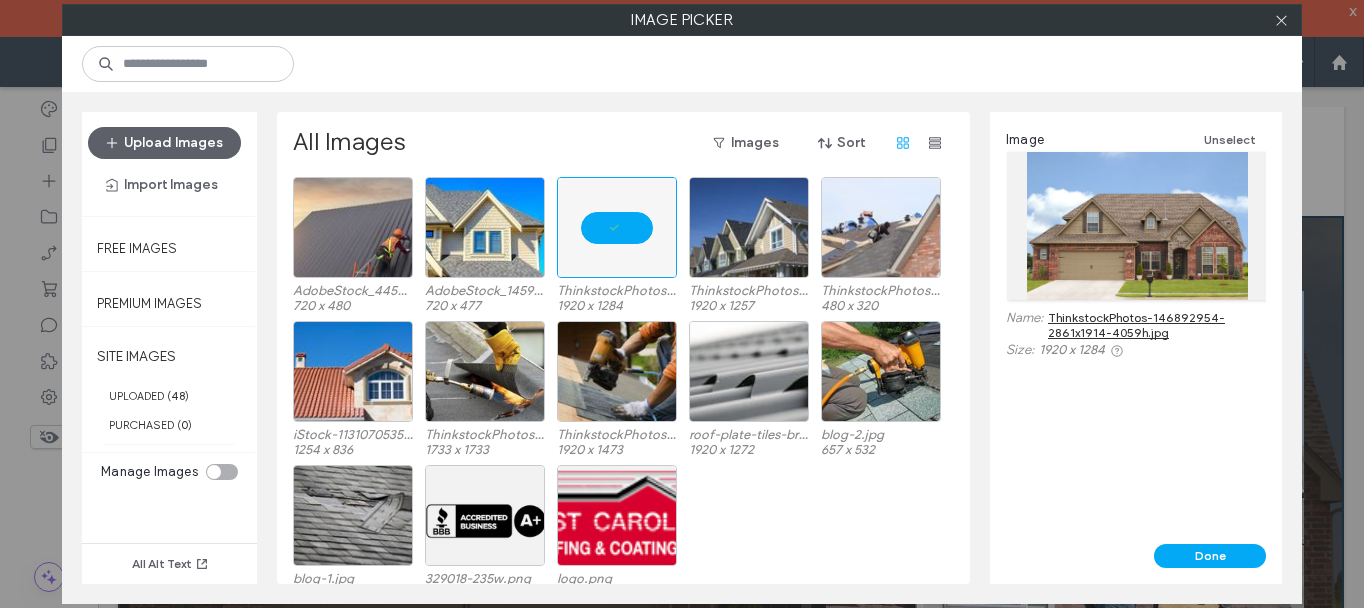 click on "ThinkstockPhotos-146892954-2861x1914-4059h.jpg" at bounding box center [1157, 325] 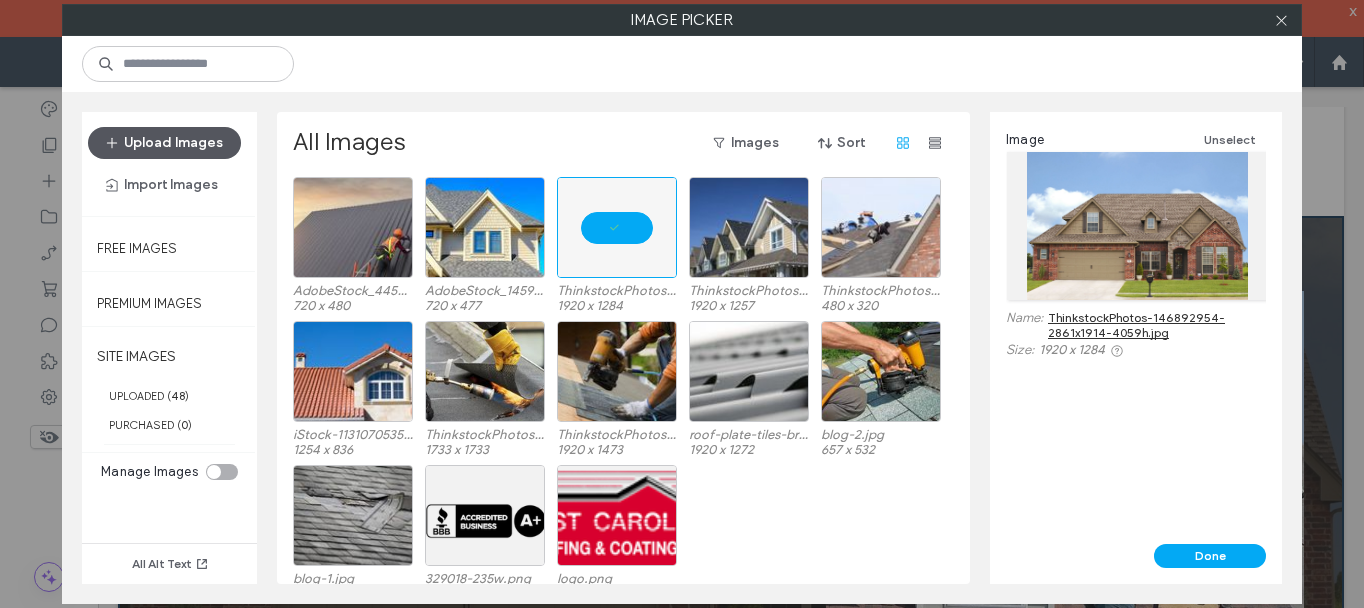 click on "Upload Images" at bounding box center [164, 143] 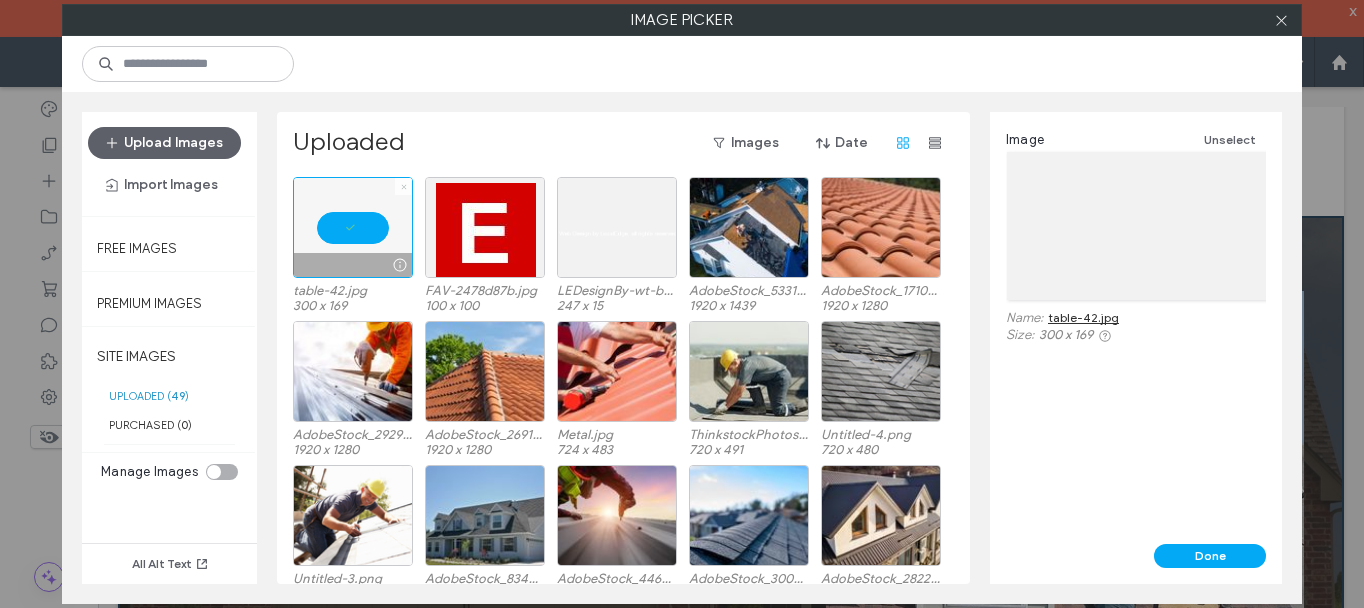 click at bounding box center [404, 186] 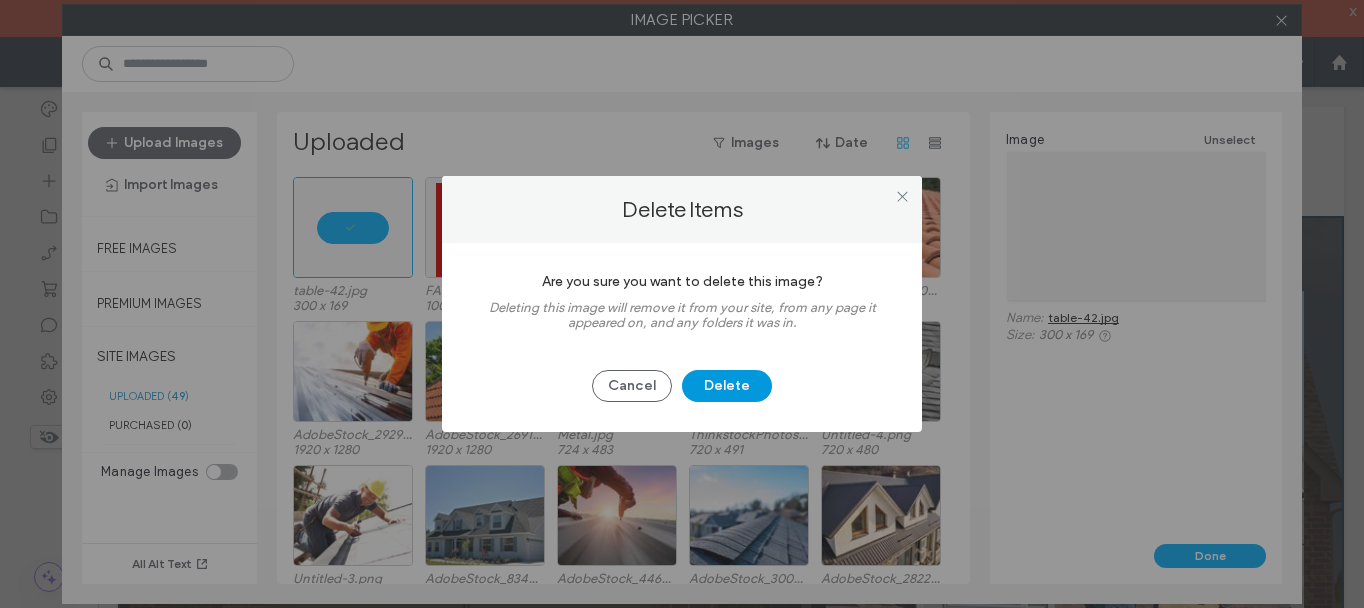 click on "Delete" at bounding box center (727, 386) 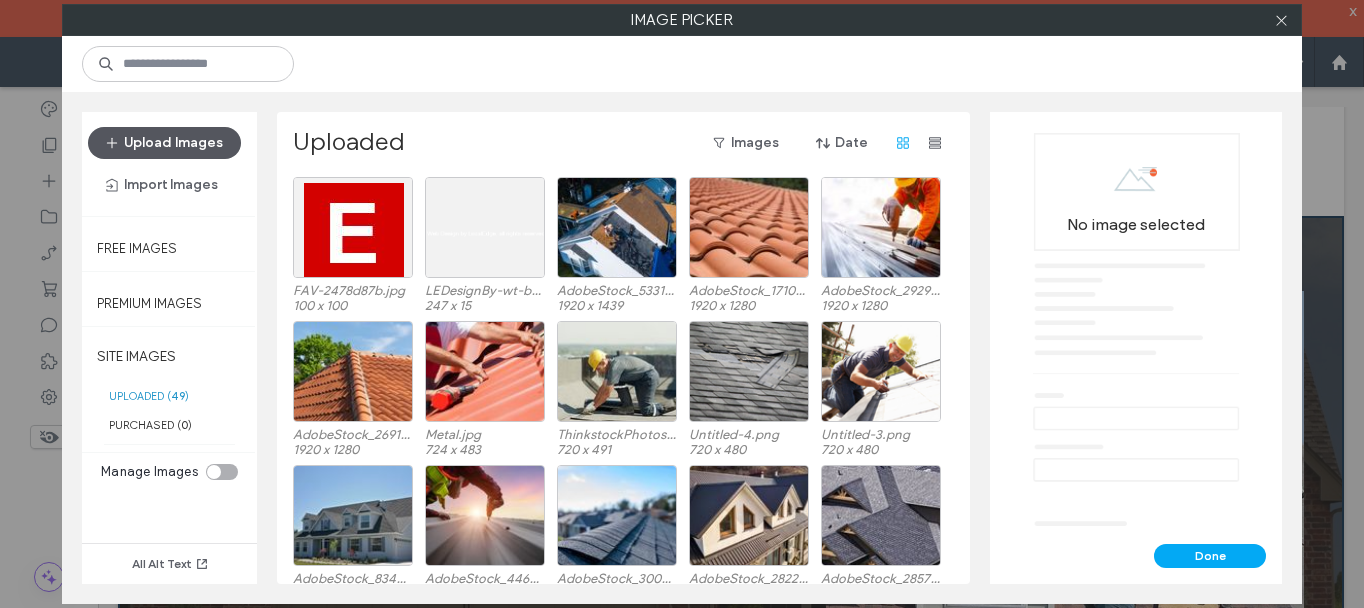 click on "Upload Images" at bounding box center [164, 143] 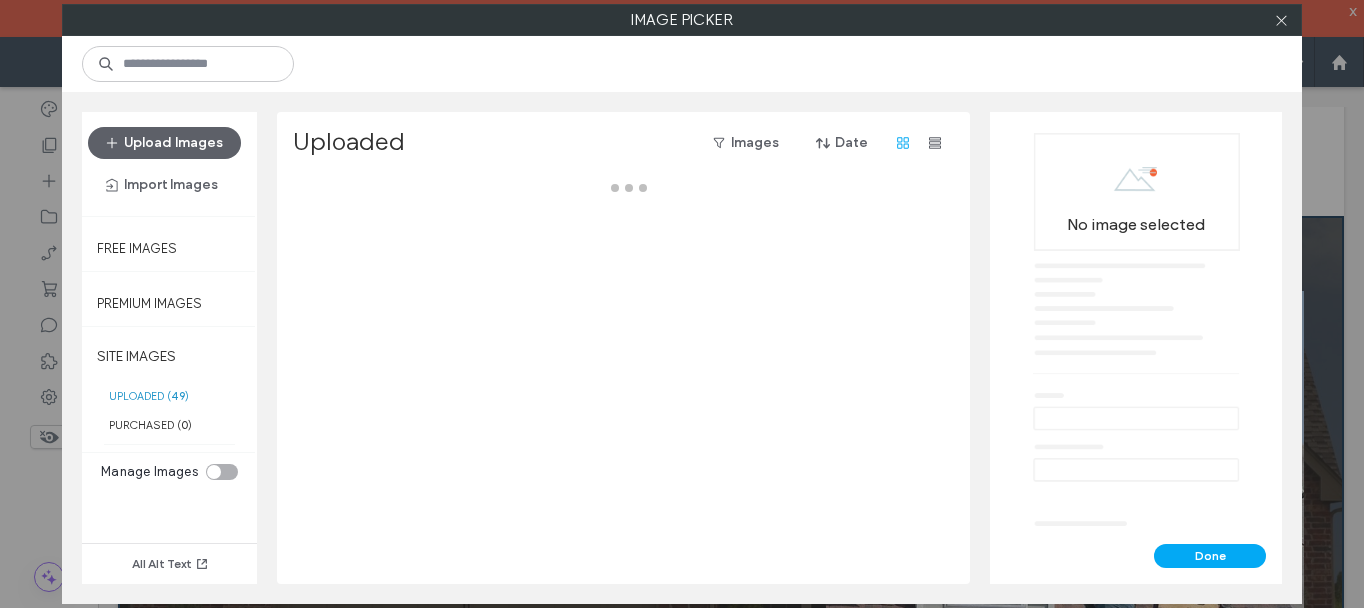 click on "Date" at bounding box center [842, 143] 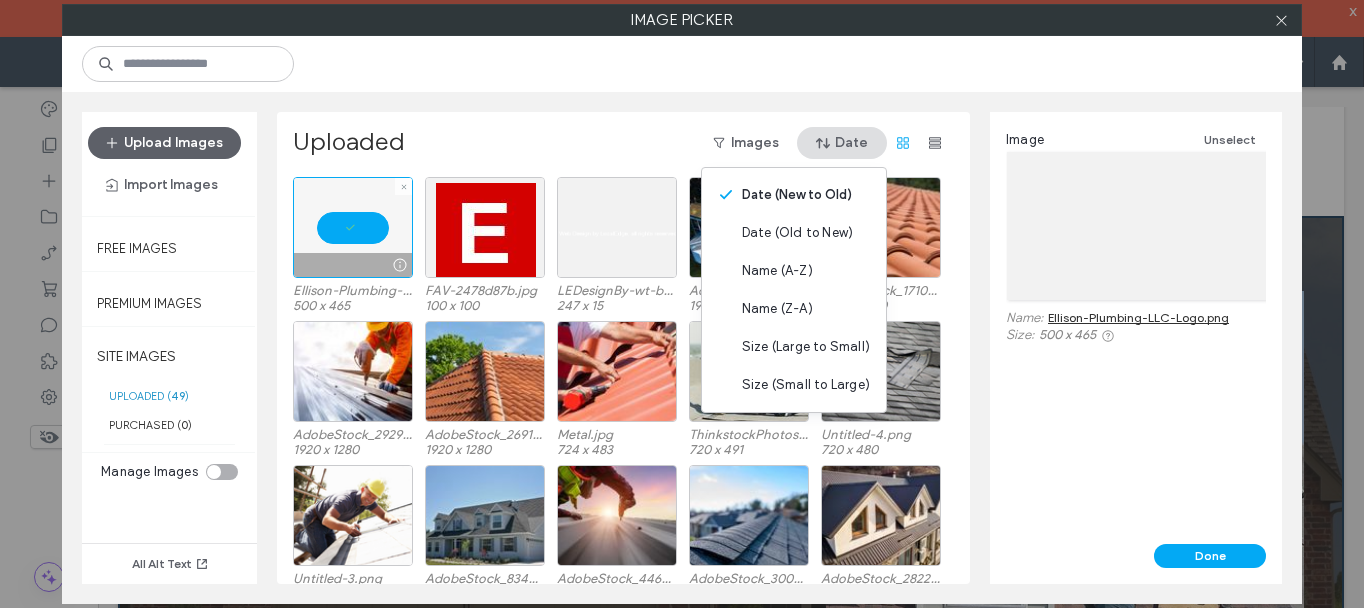 click at bounding box center (353, 227) 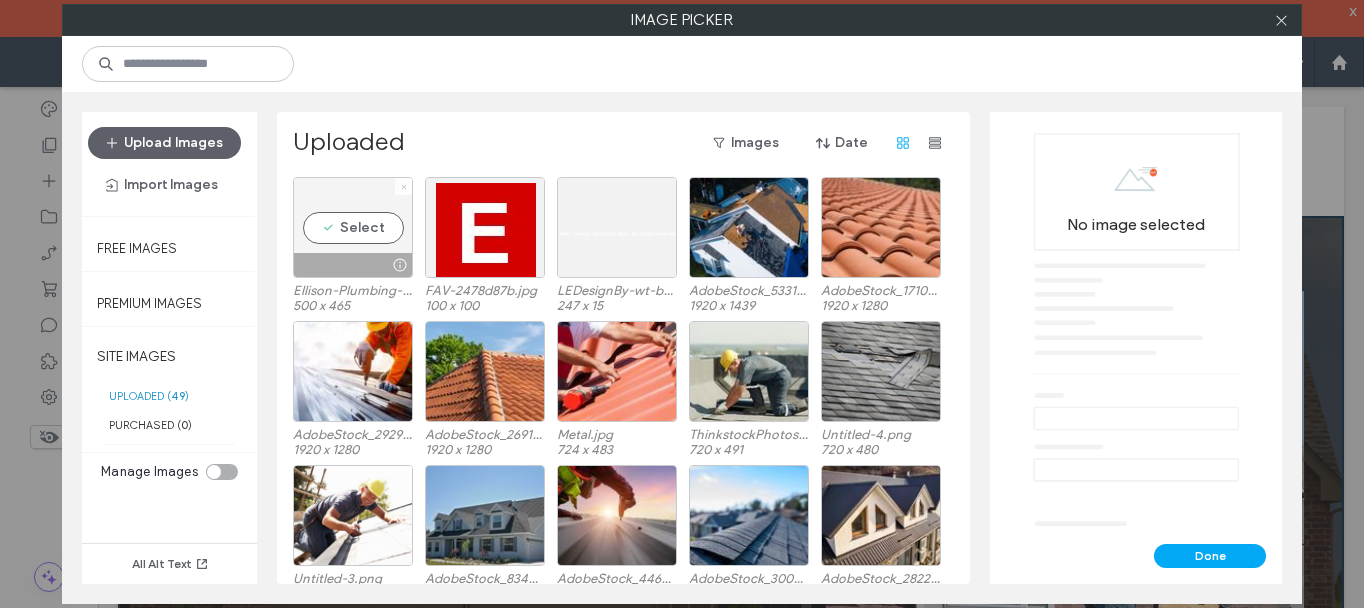 click 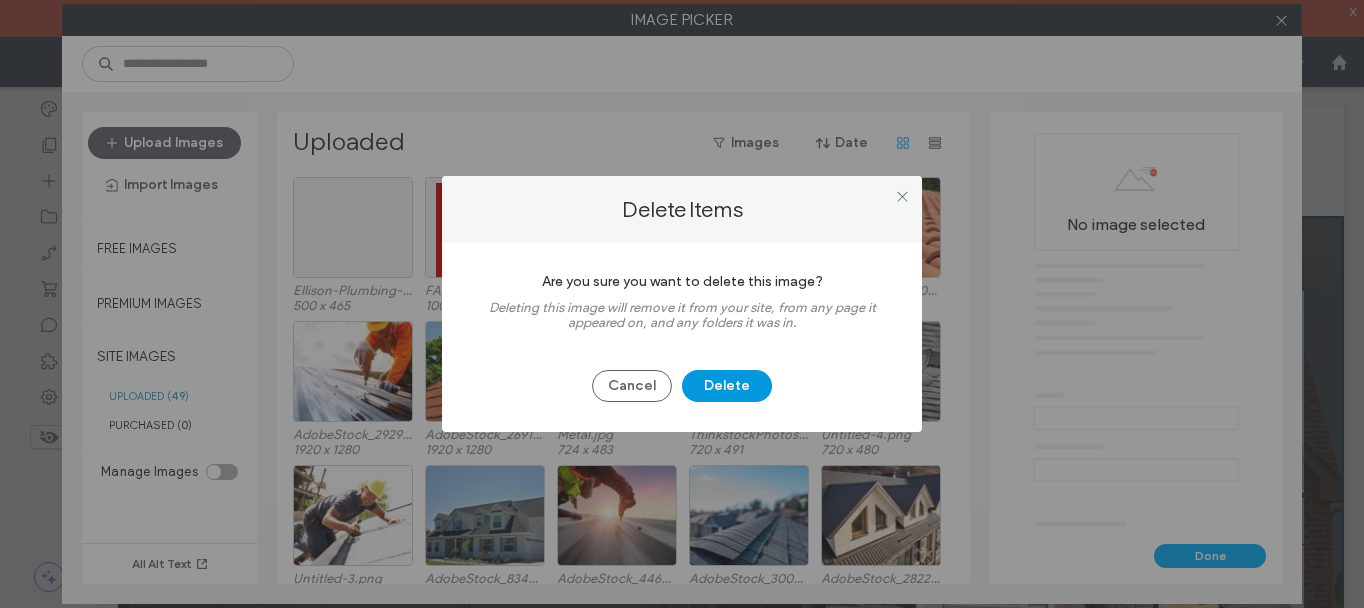 click on "Delete" at bounding box center [727, 386] 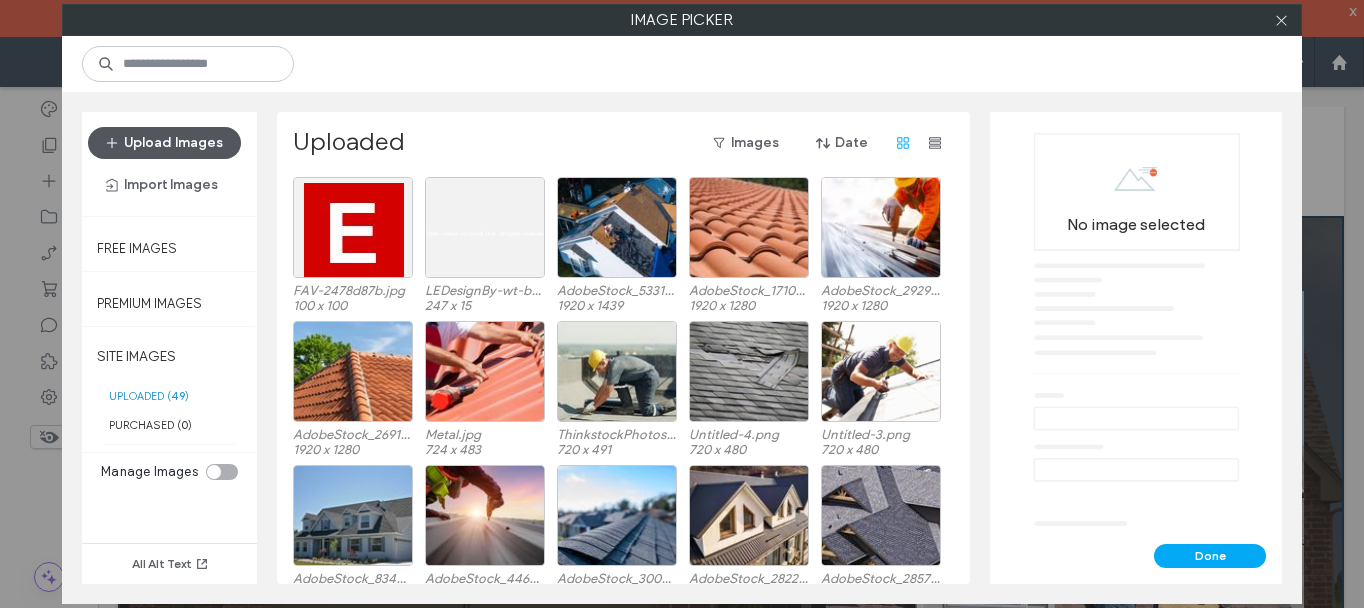 click on "Upload Images" at bounding box center (164, 143) 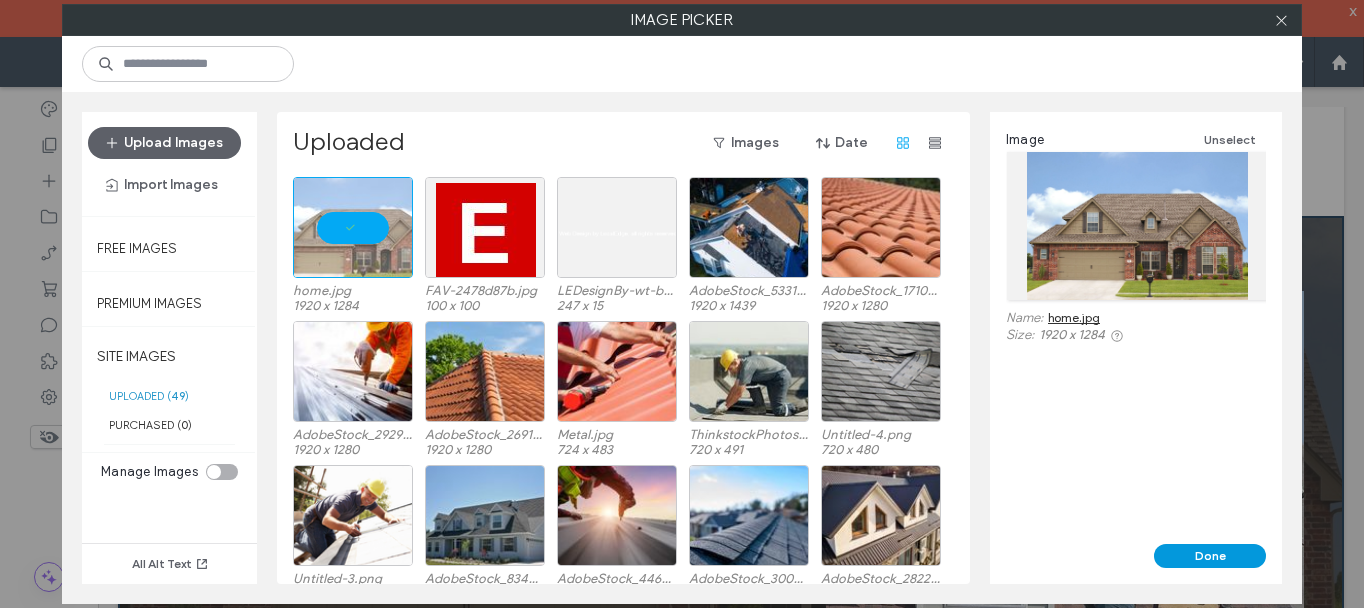 click on "Done" at bounding box center [1210, 556] 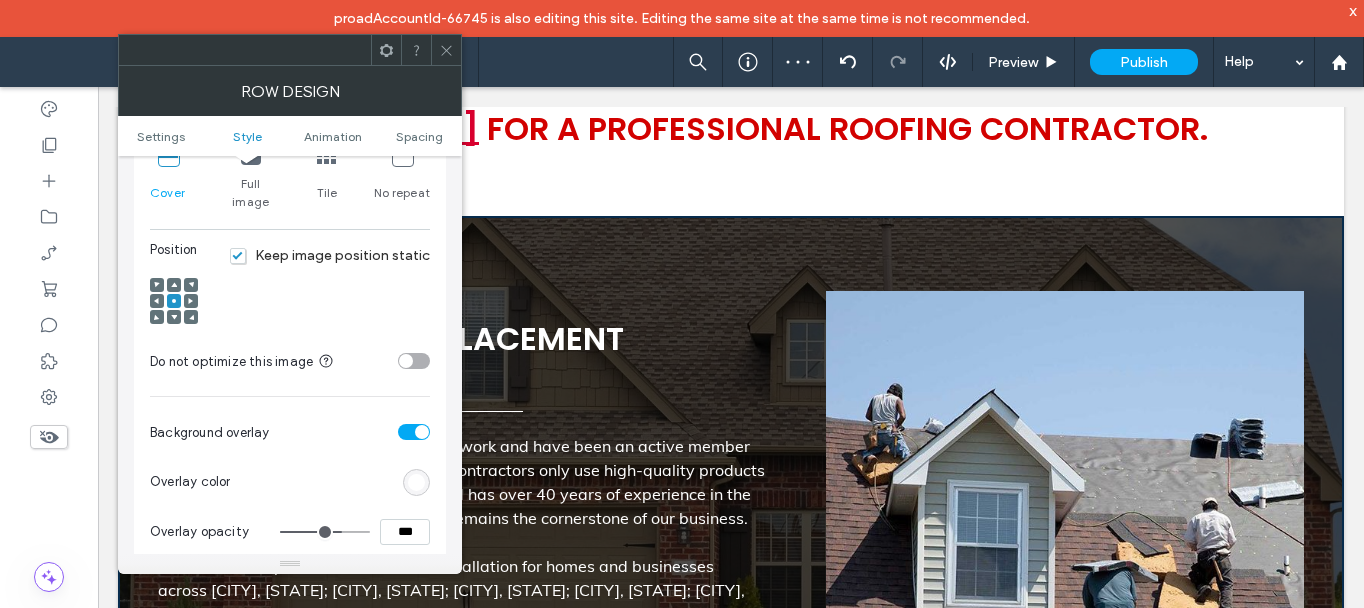 scroll, scrollTop: 700, scrollLeft: 0, axis: vertical 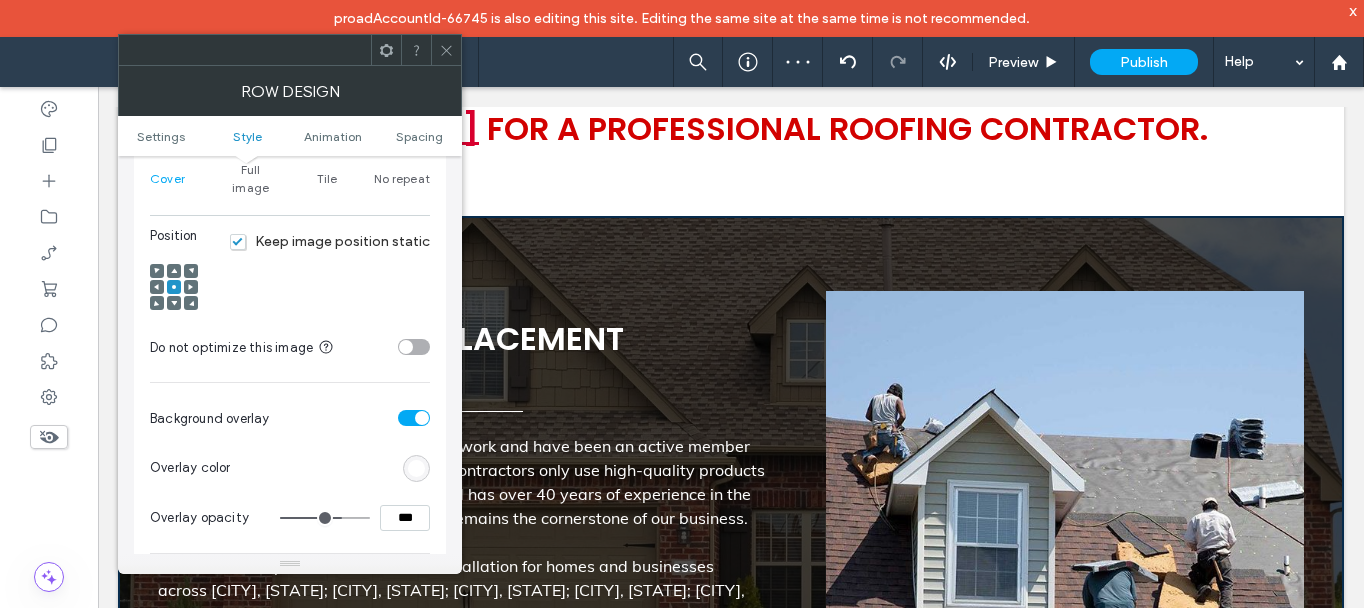 click 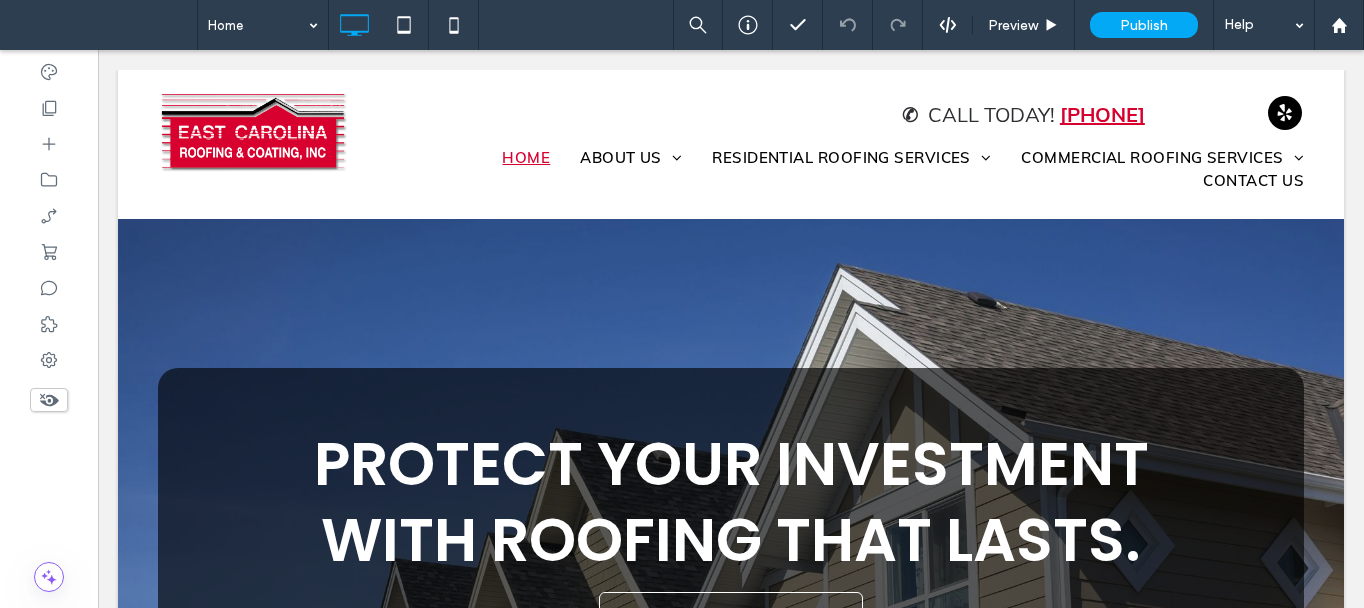 scroll, scrollTop: 1300, scrollLeft: 0, axis: vertical 